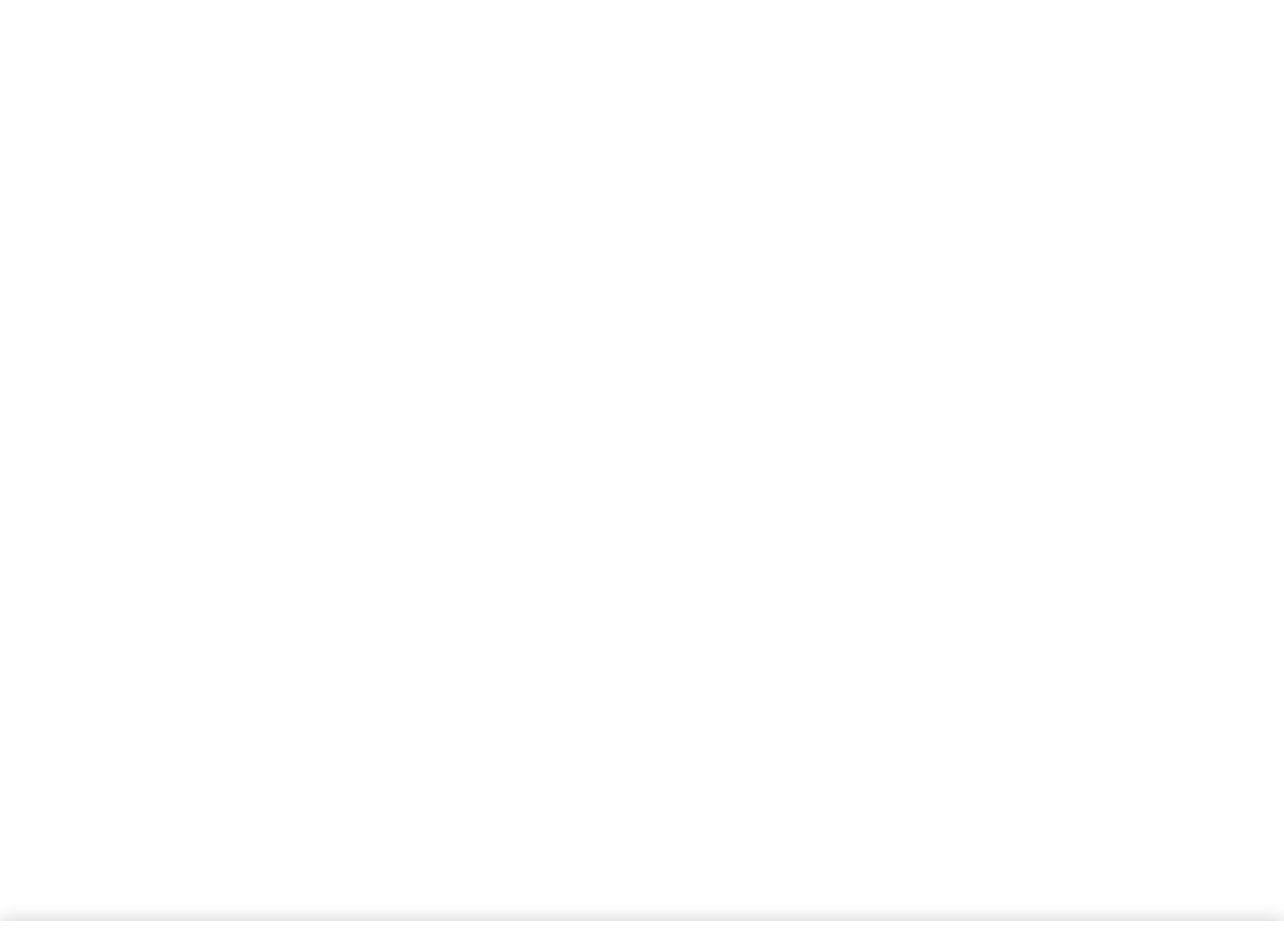 scroll, scrollTop: 0, scrollLeft: 0, axis: both 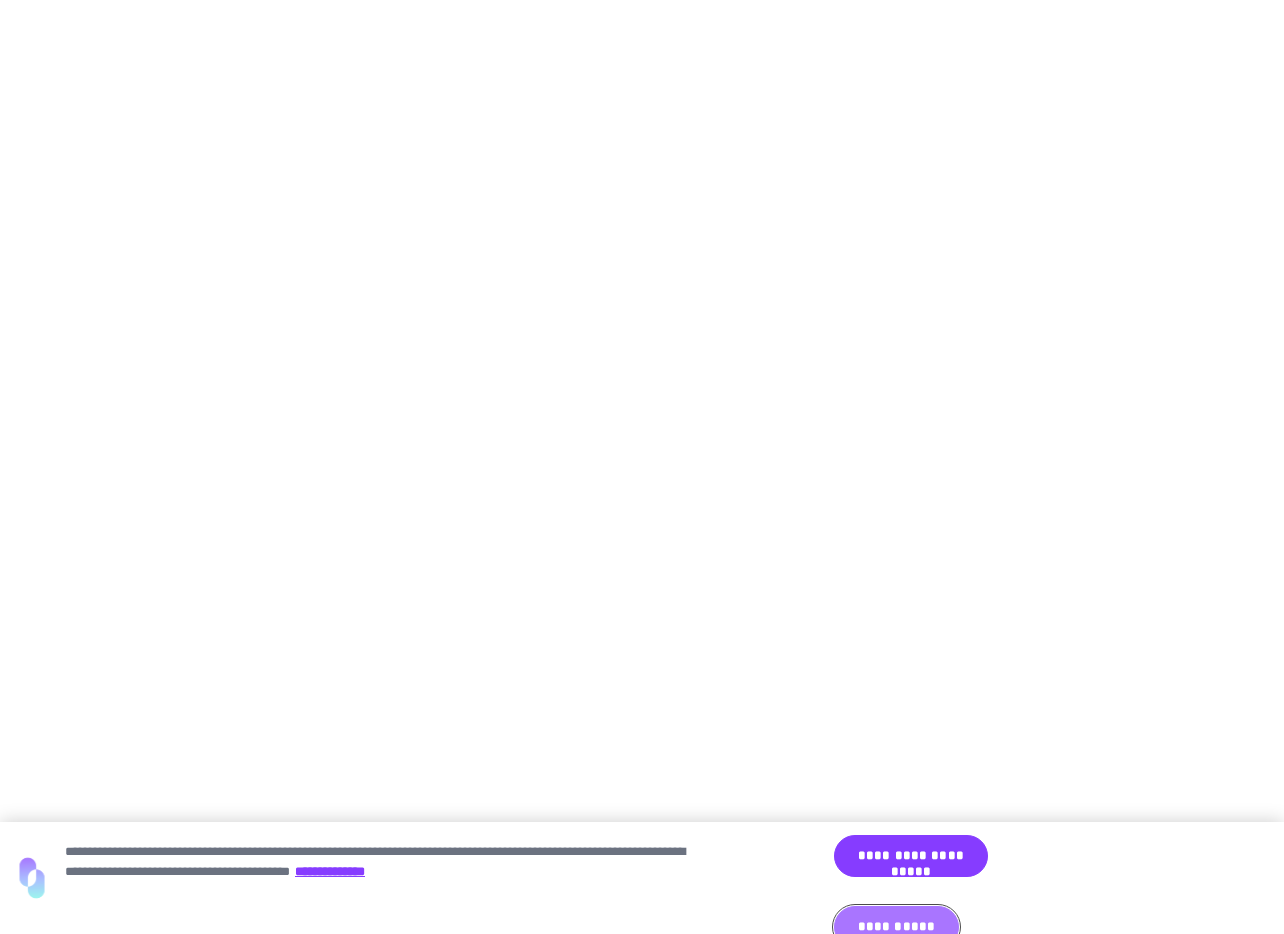 click on "**********" at bounding box center [896, 927] 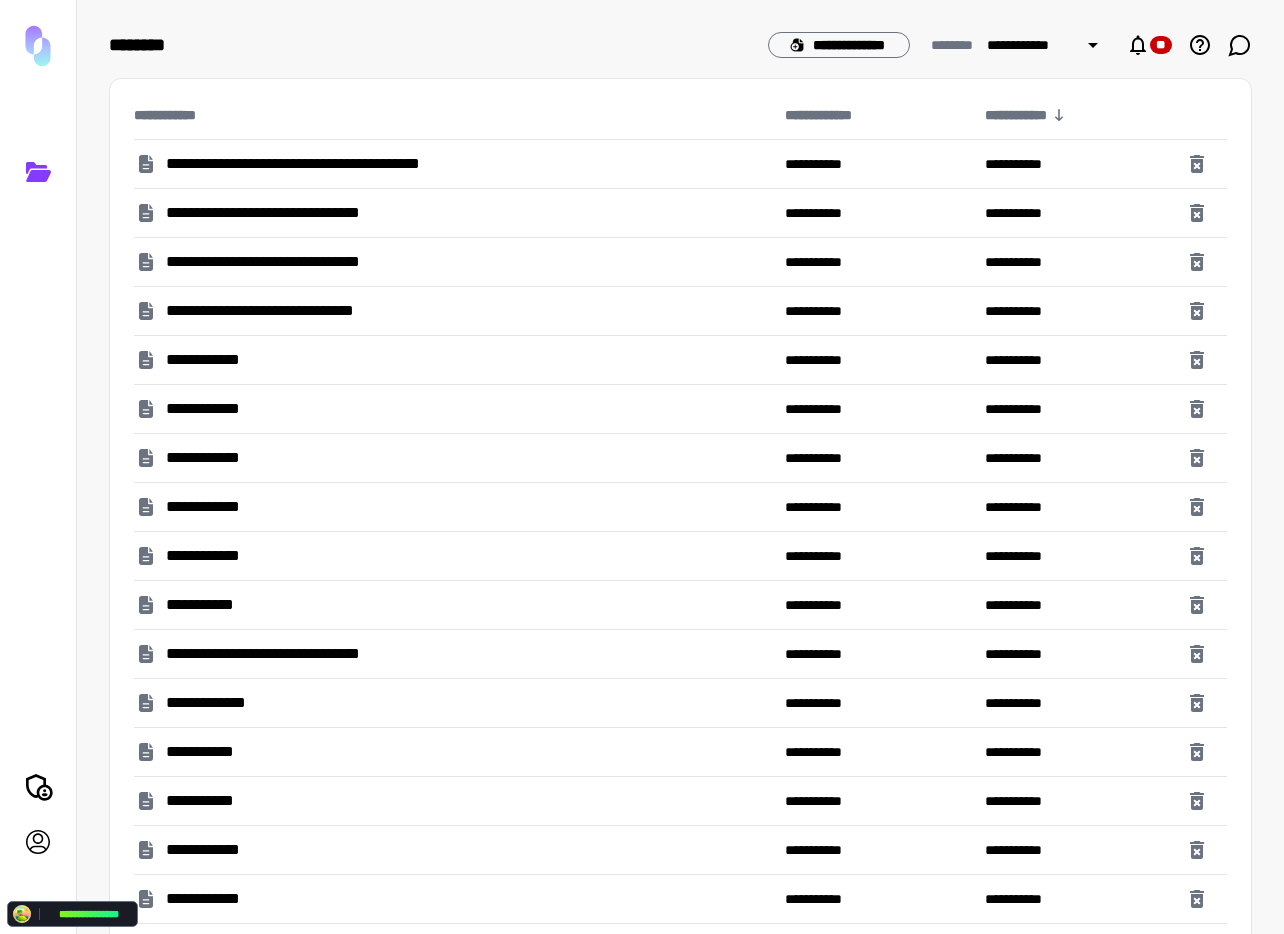 click on "**********" at bounding box center [214, 360] 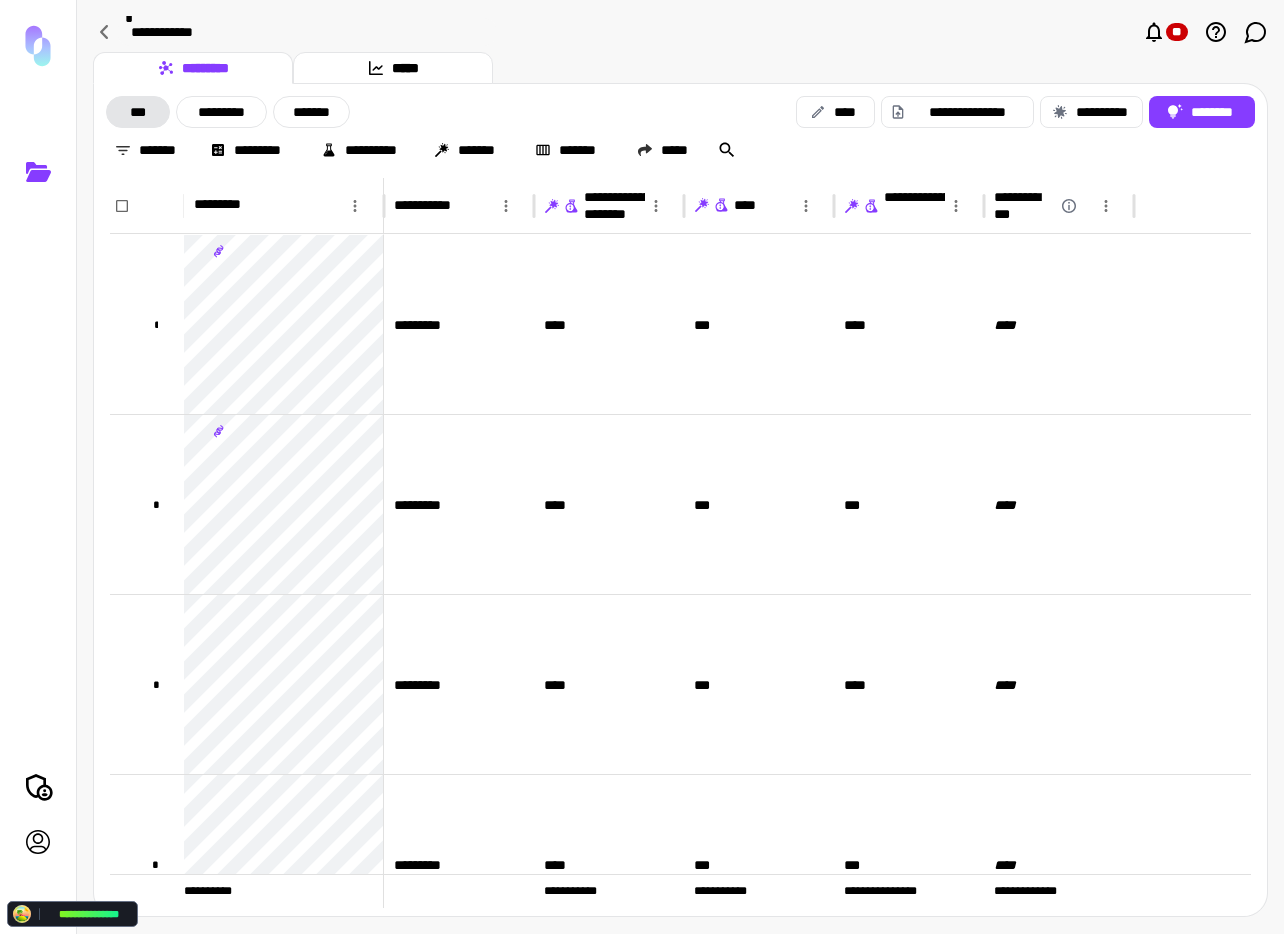 click 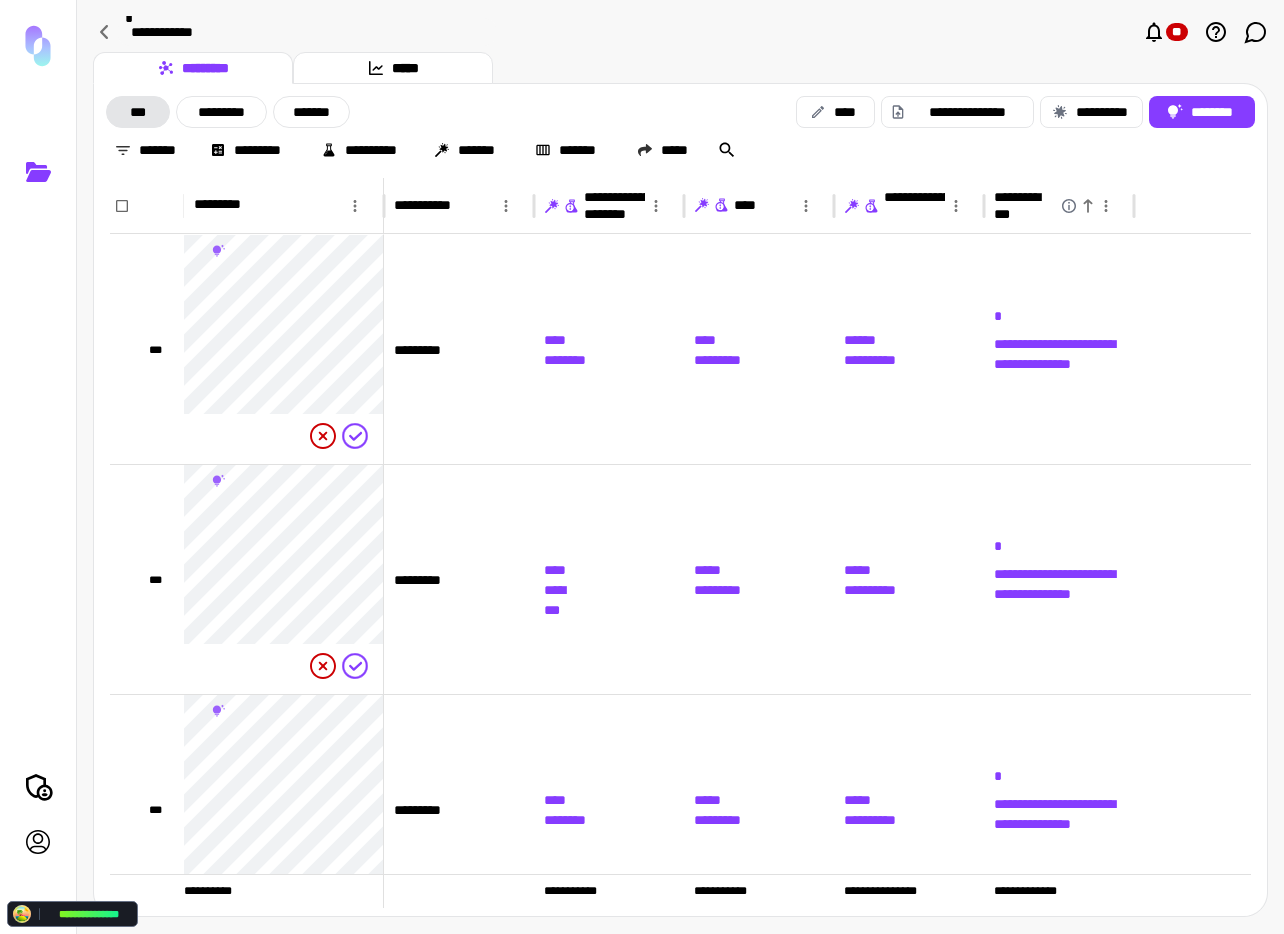 click 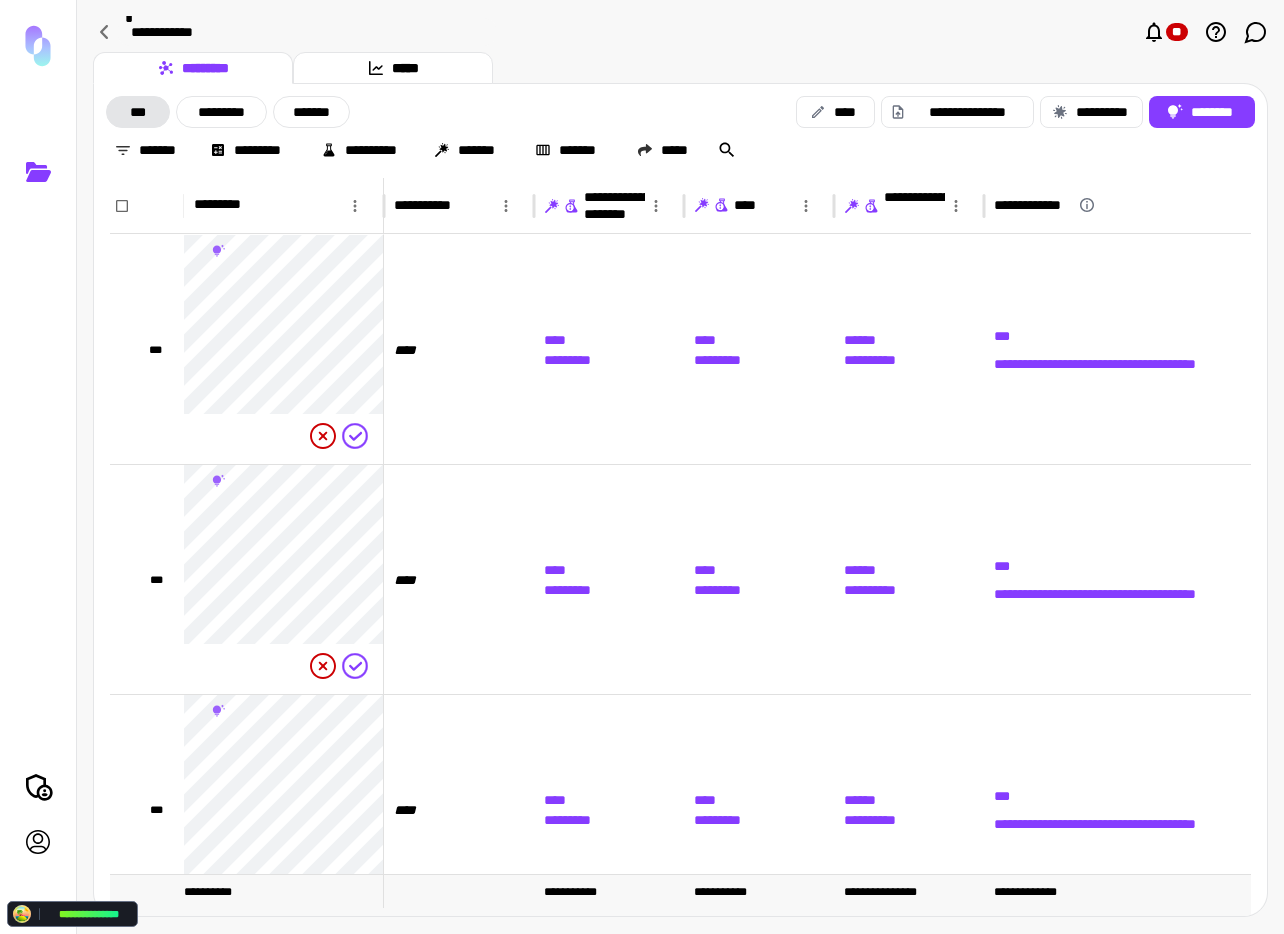 drag, startPoint x: 1133, startPoint y: 205, endPoint x: 695, endPoint y: 898, distance: 819.8128 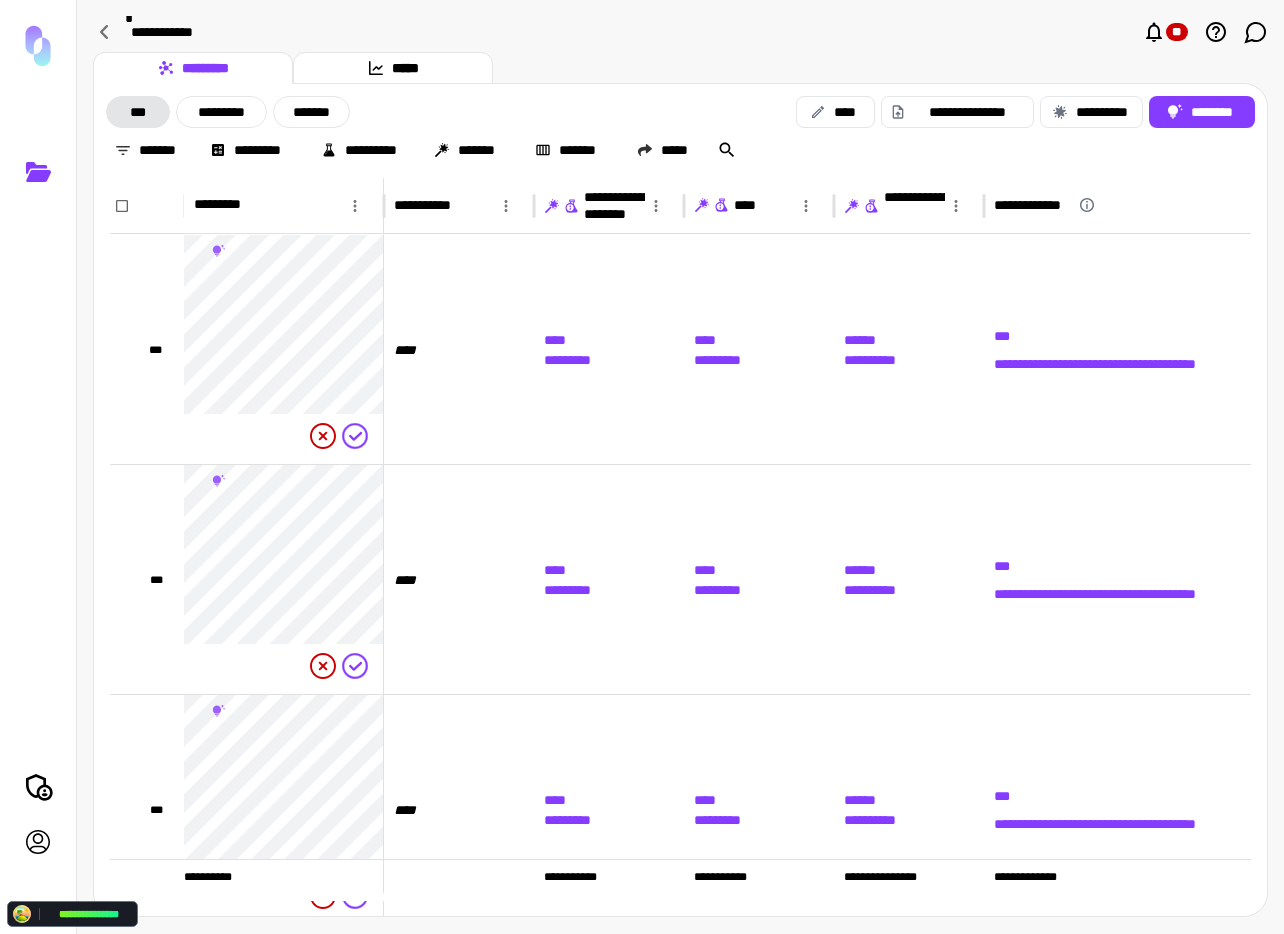 scroll, scrollTop: 0, scrollLeft: 97, axis: horizontal 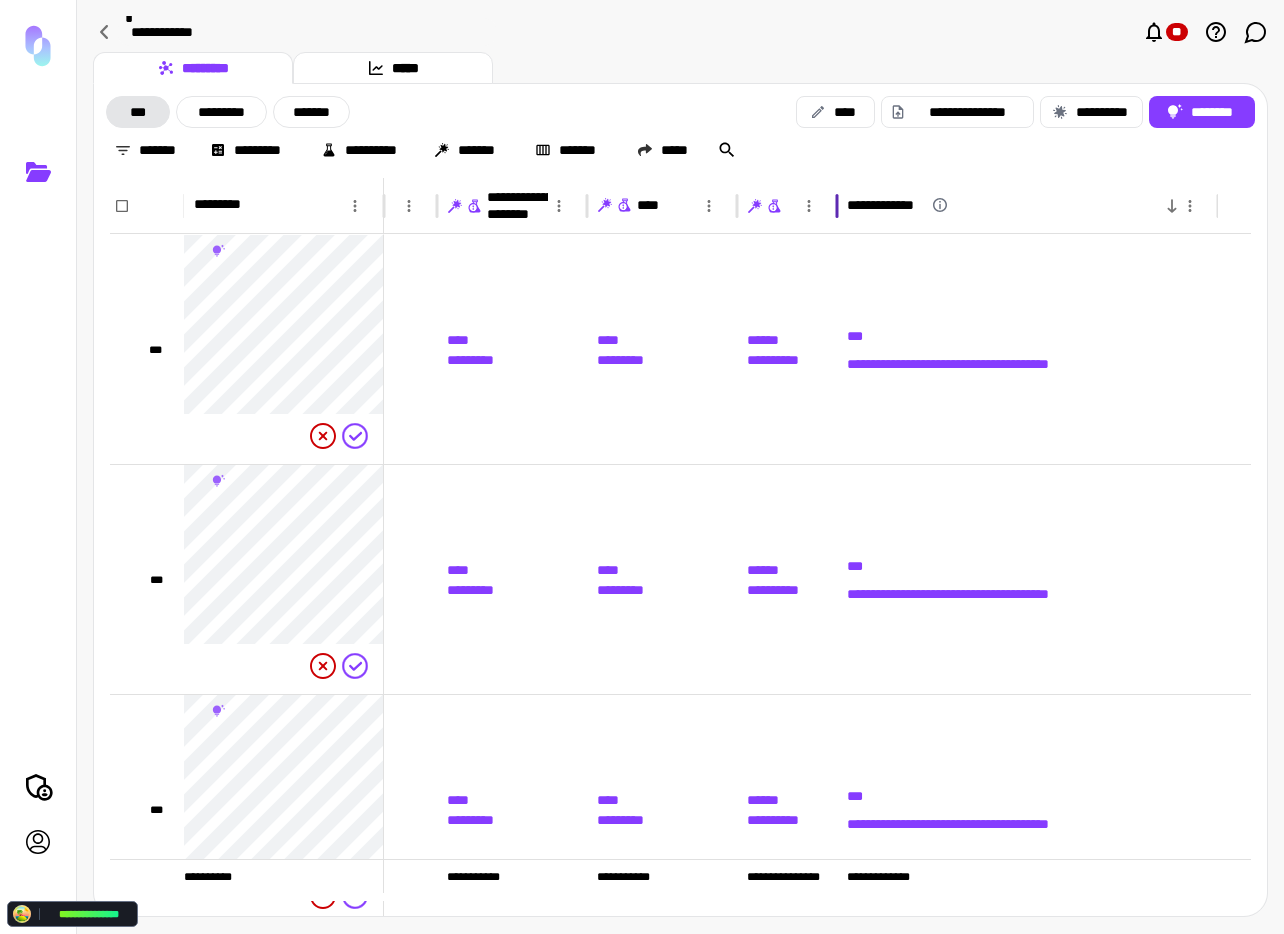 drag, startPoint x: 886, startPoint y: 197, endPoint x: 821, endPoint y: 219, distance: 68.622154 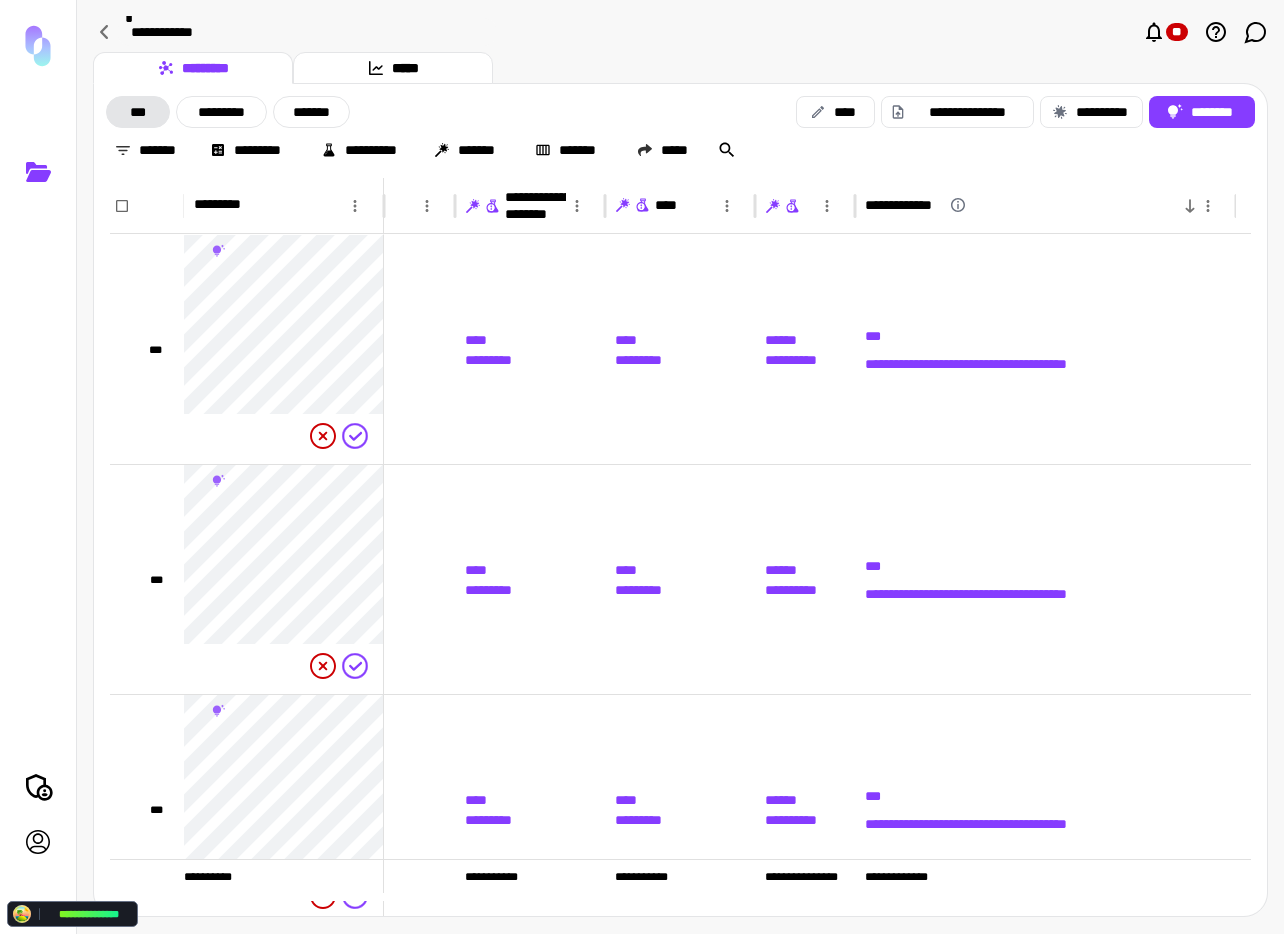 scroll, scrollTop: 0, scrollLeft: 79, axis: horizontal 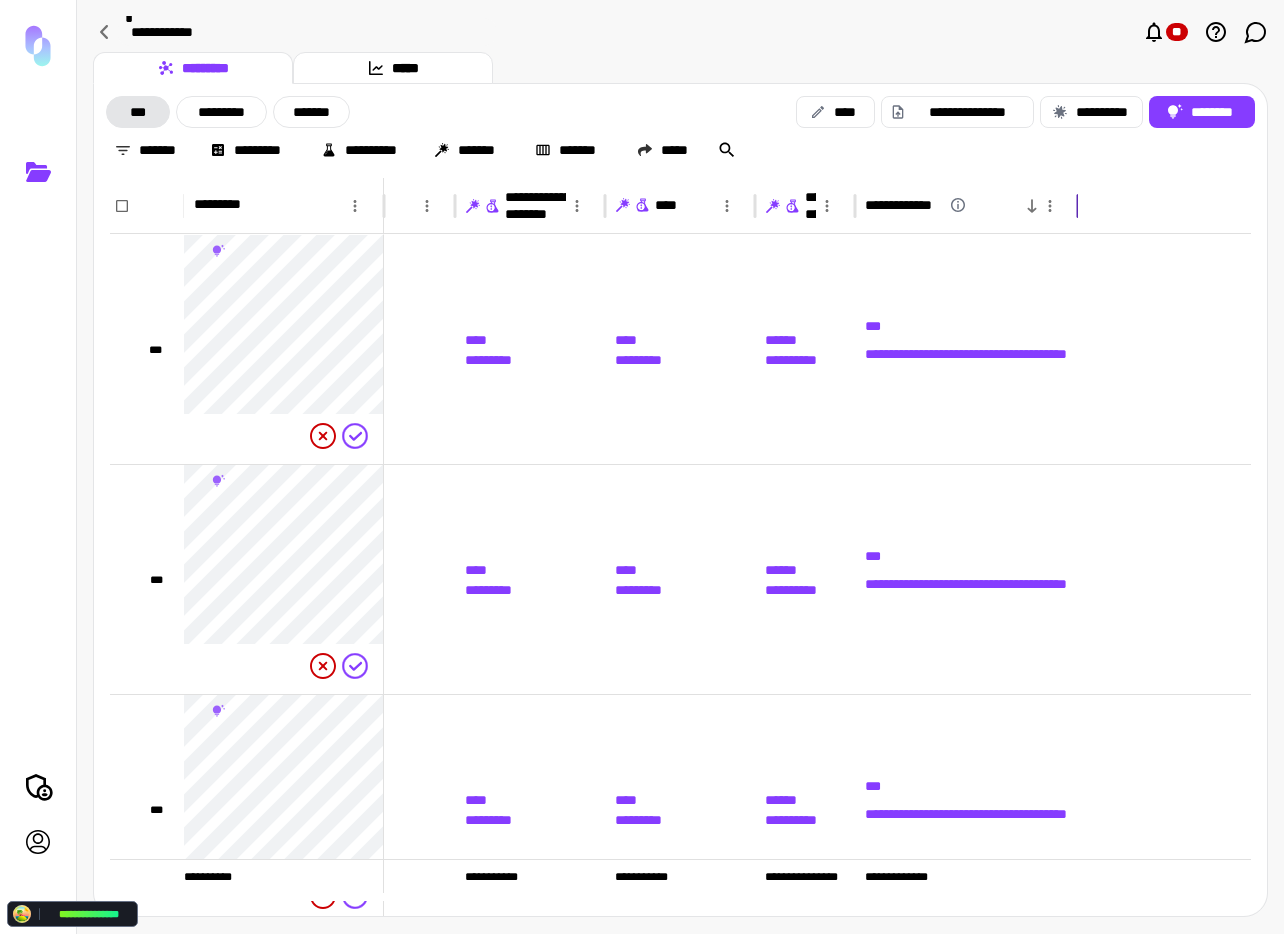 drag, startPoint x: 1232, startPoint y: 202, endPoint x: 1074, endPoint y: 233, distance: 161.01242 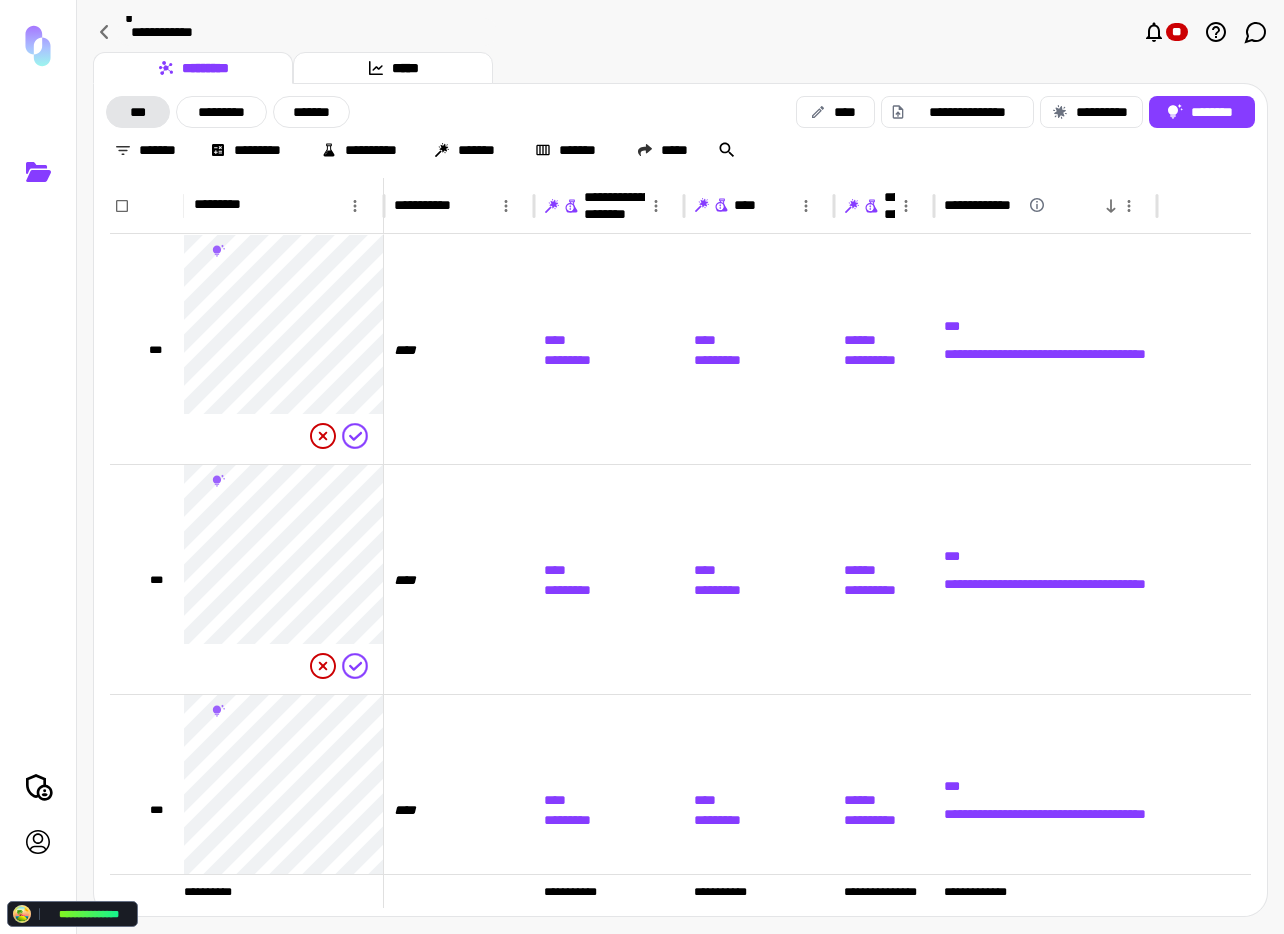 scroll, scrollTop: 0, scrollLeft: 0, axis: both 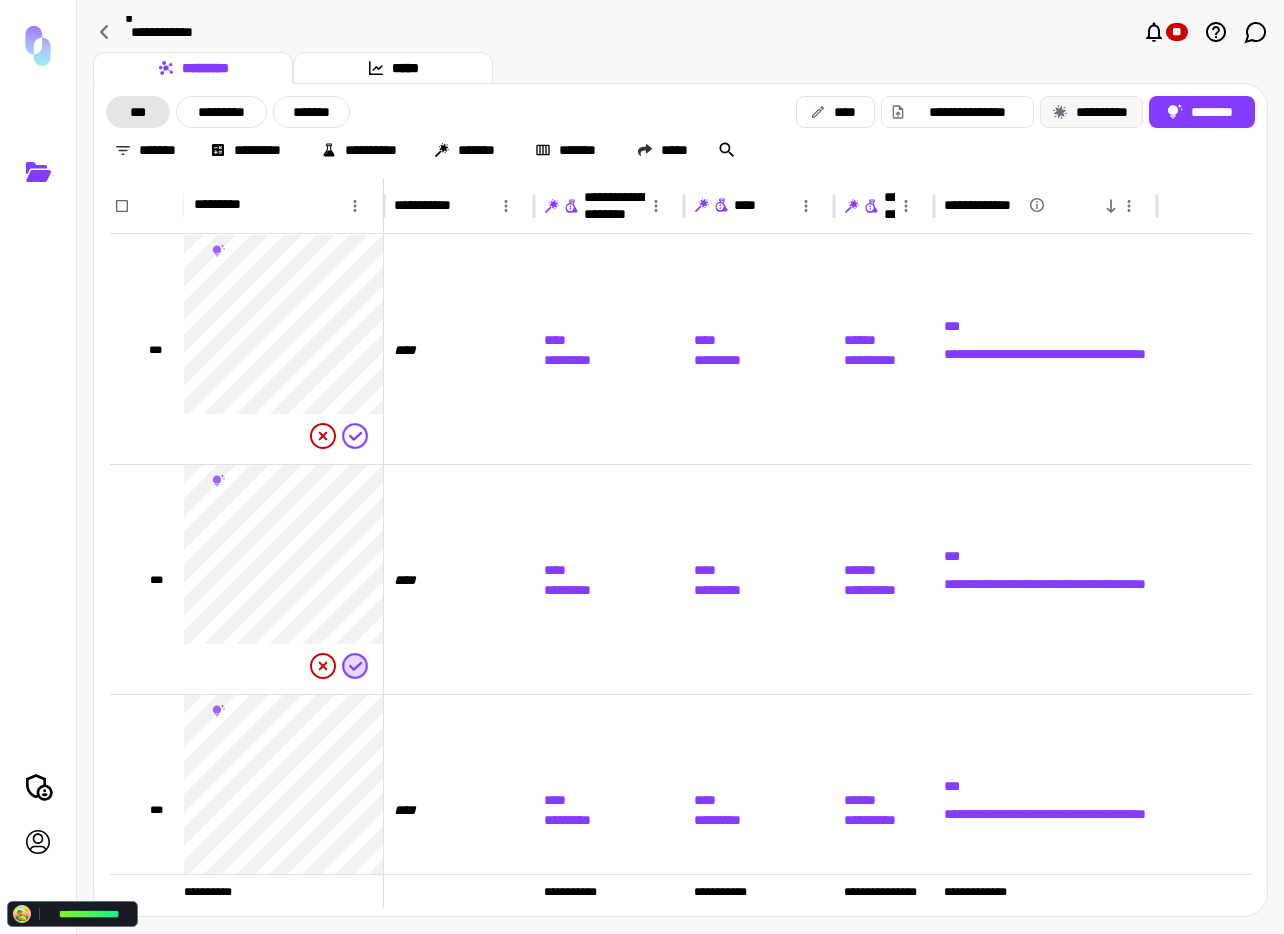 click 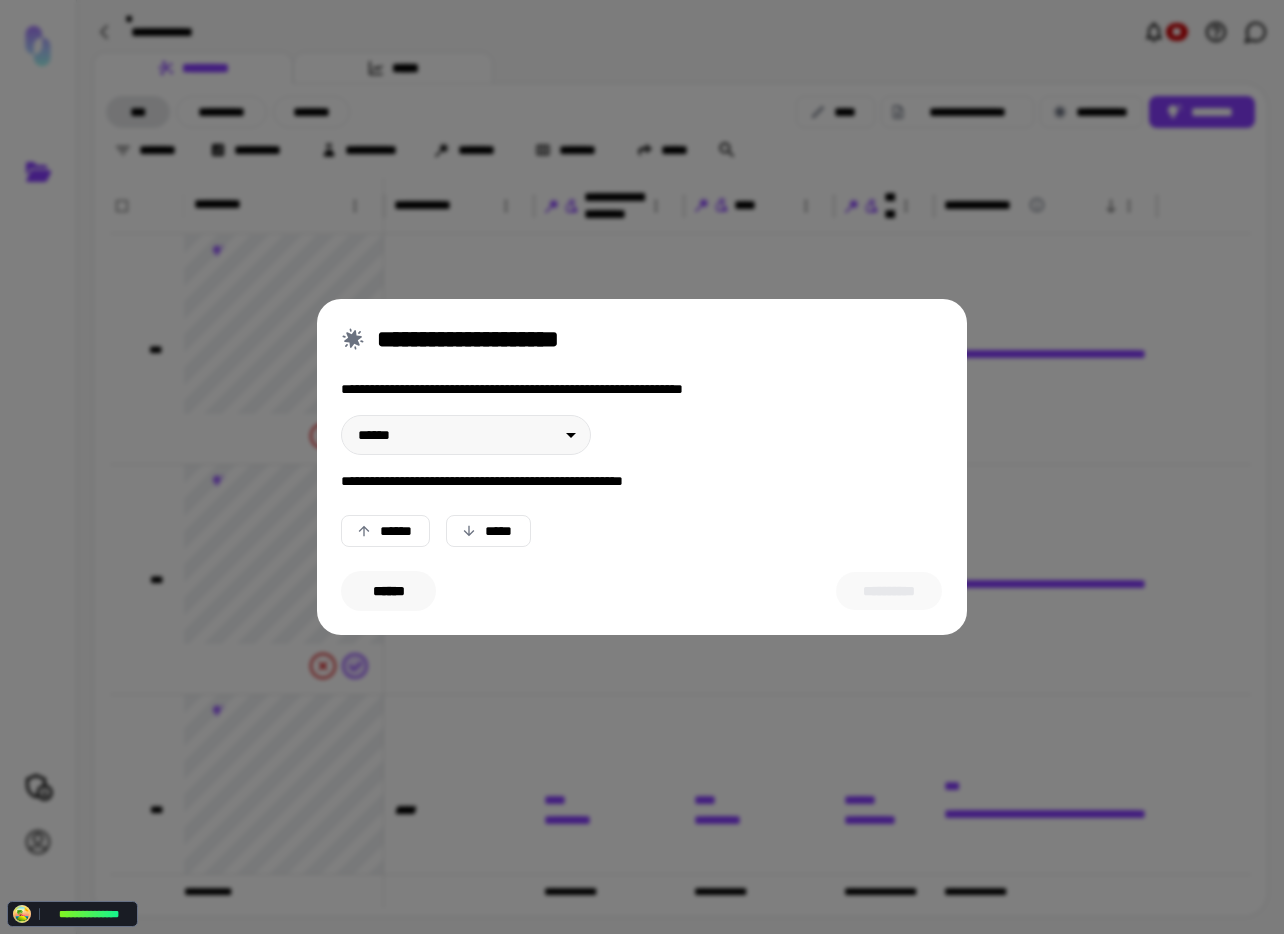 click on "******" at bounding box center [388, 591] 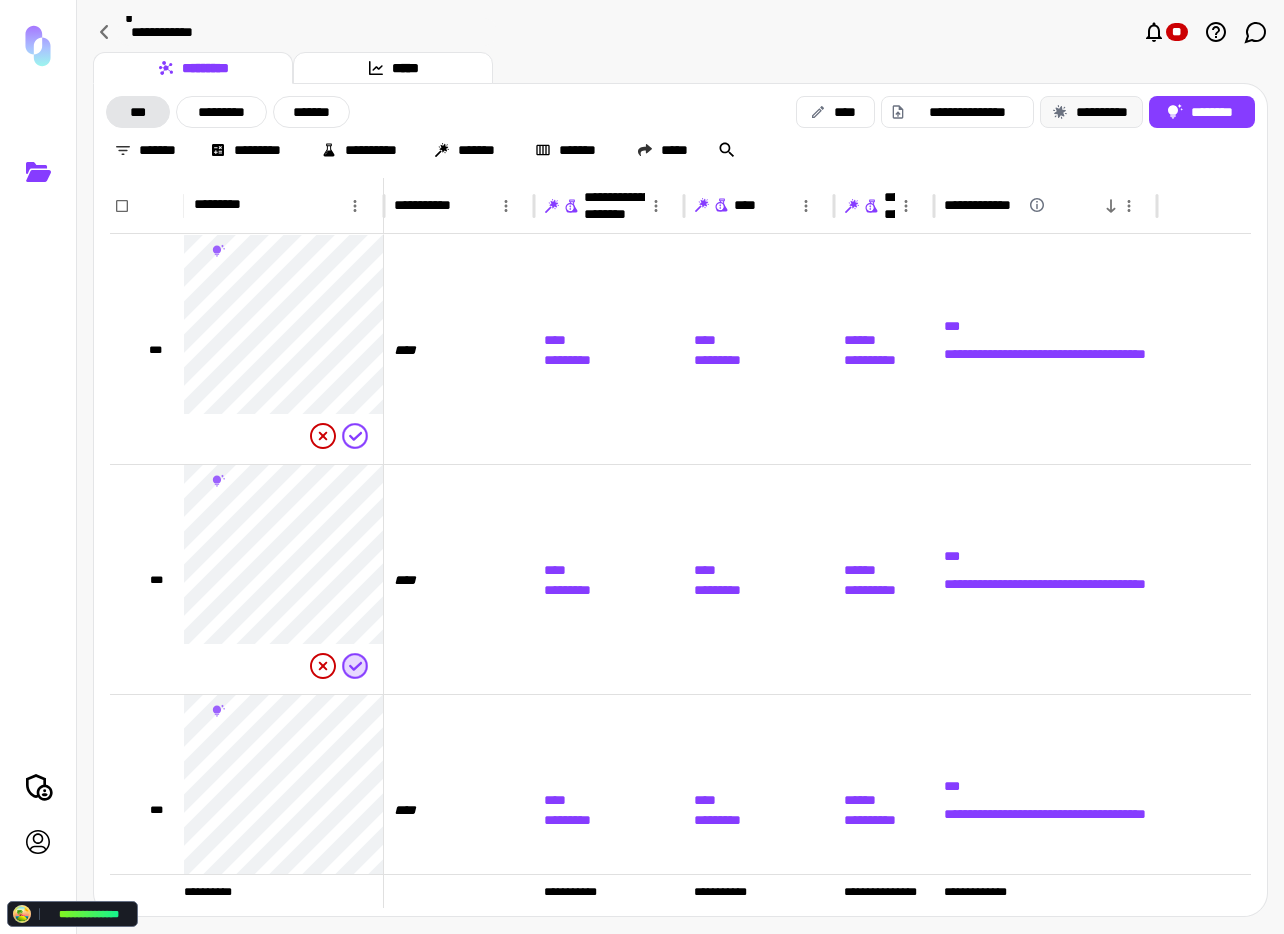 click on "**********" at bounding box center [1091, 112] 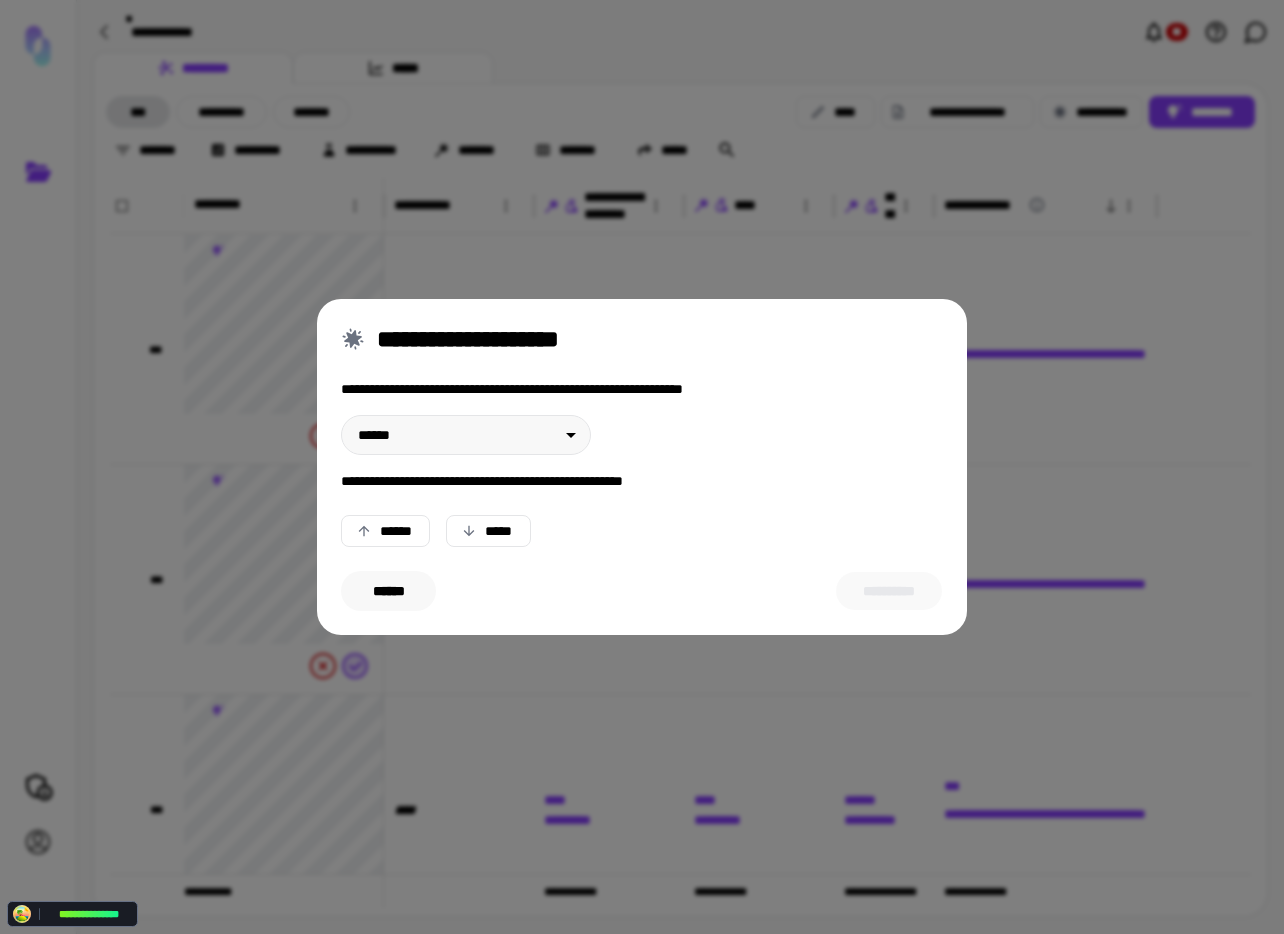 click on "******" at bounding box center (388, 591) 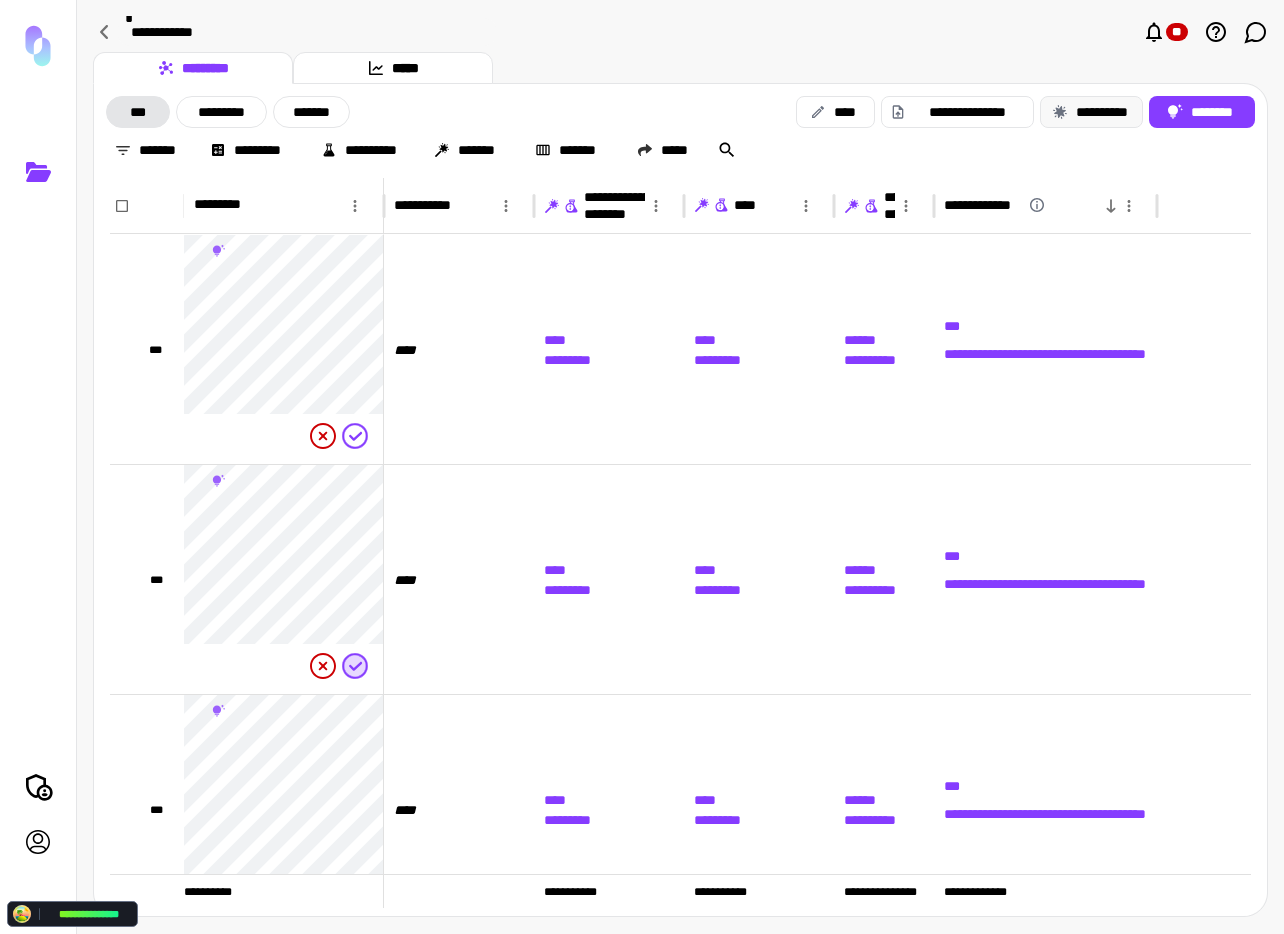 click on "**********" at bounding box center (1091, 112) 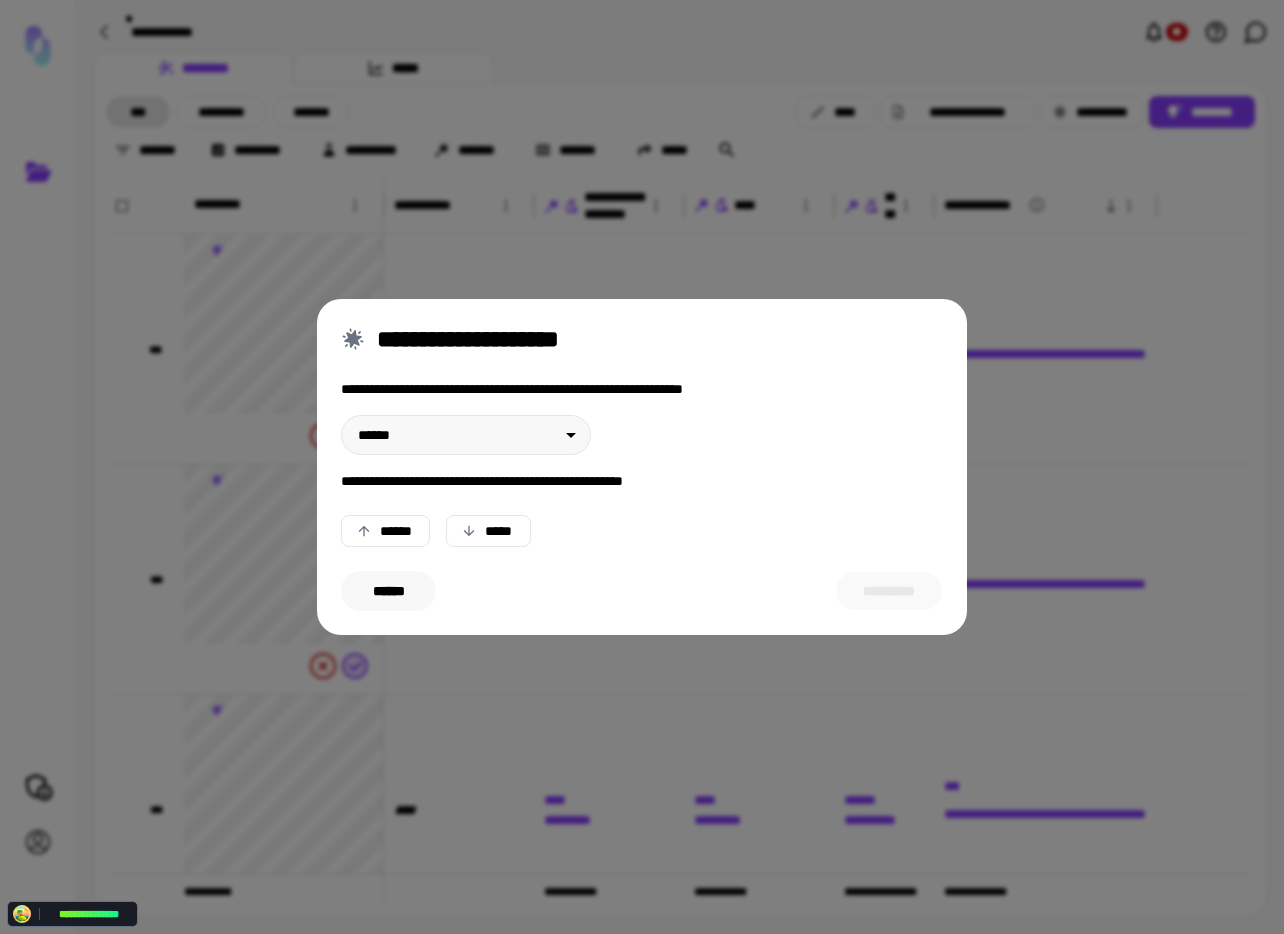 click on "******" at bounding box center [388, 591] 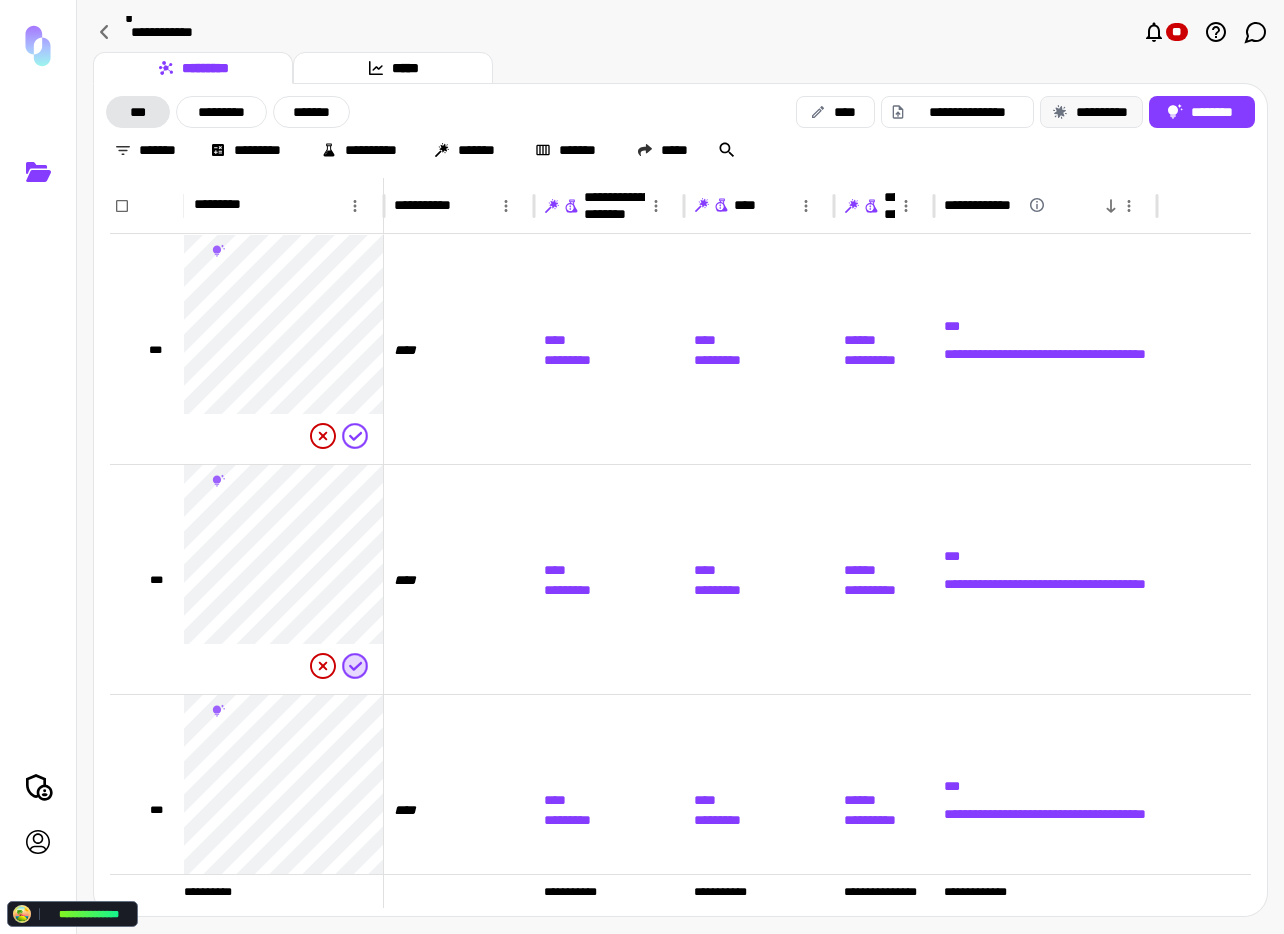 click on "**********" at bounding box center (1091, 112) 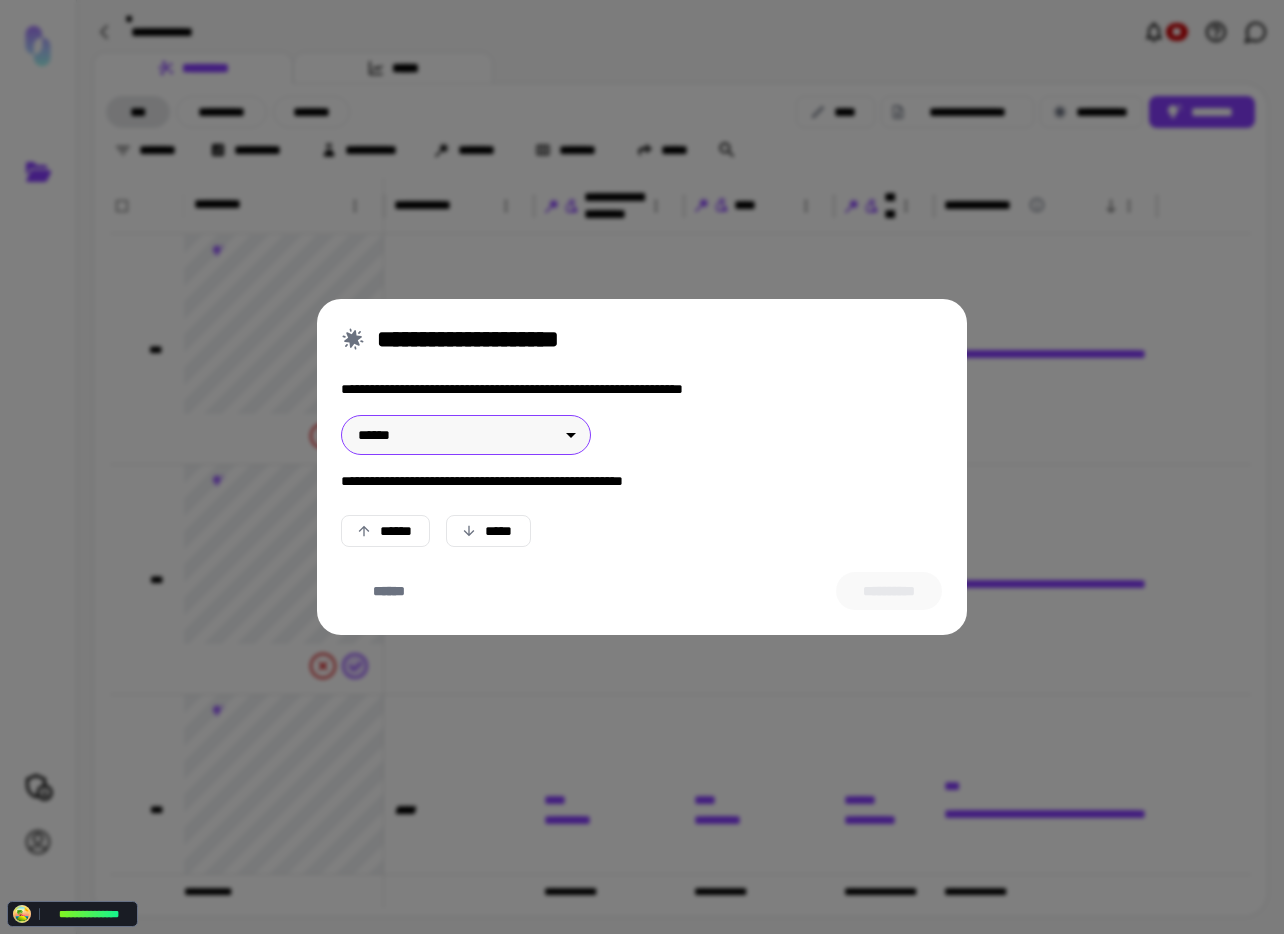 click on "**********" at bounding box center [642, 467] 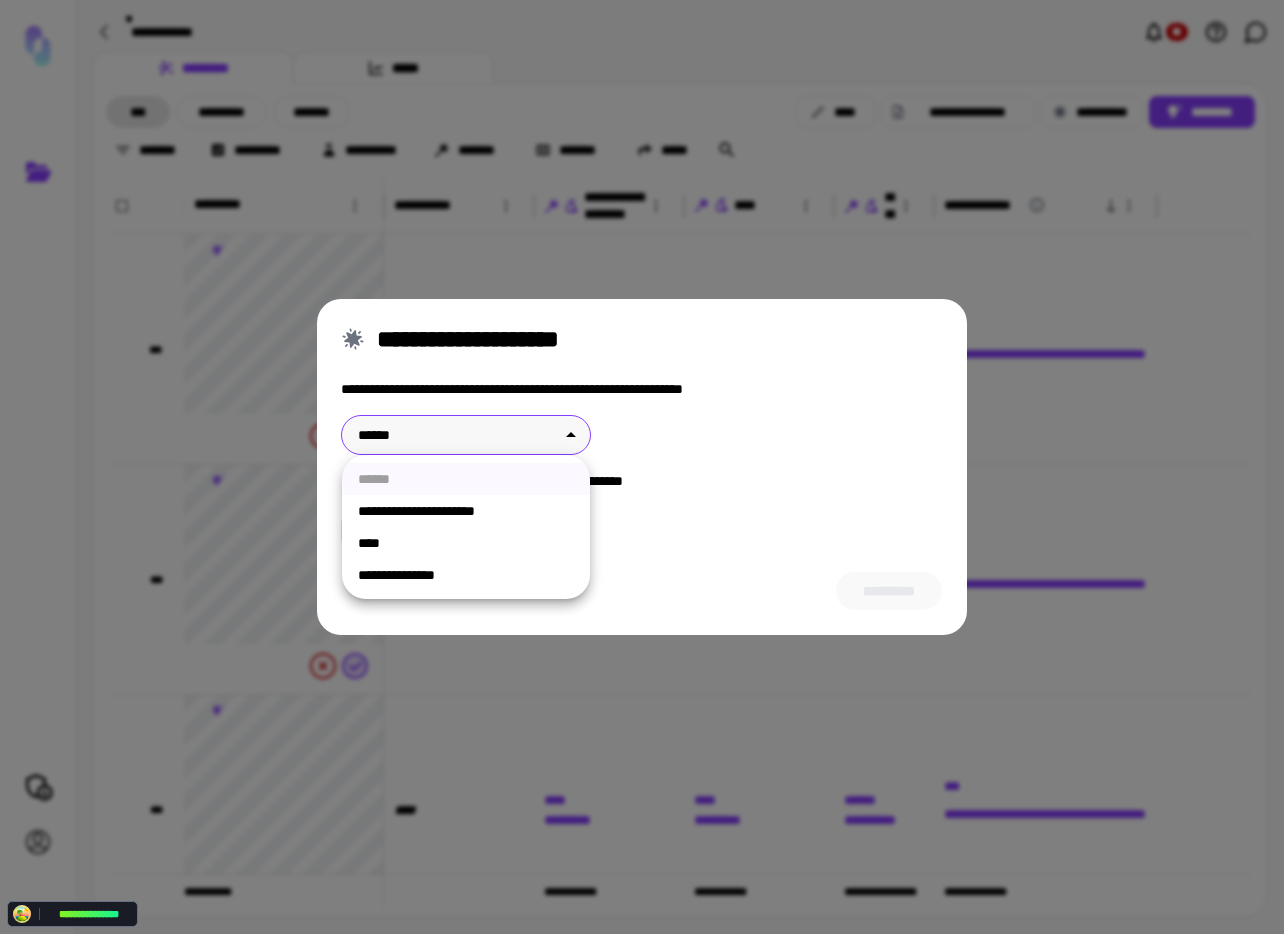 click on "****" at bounding box center (466, 543) 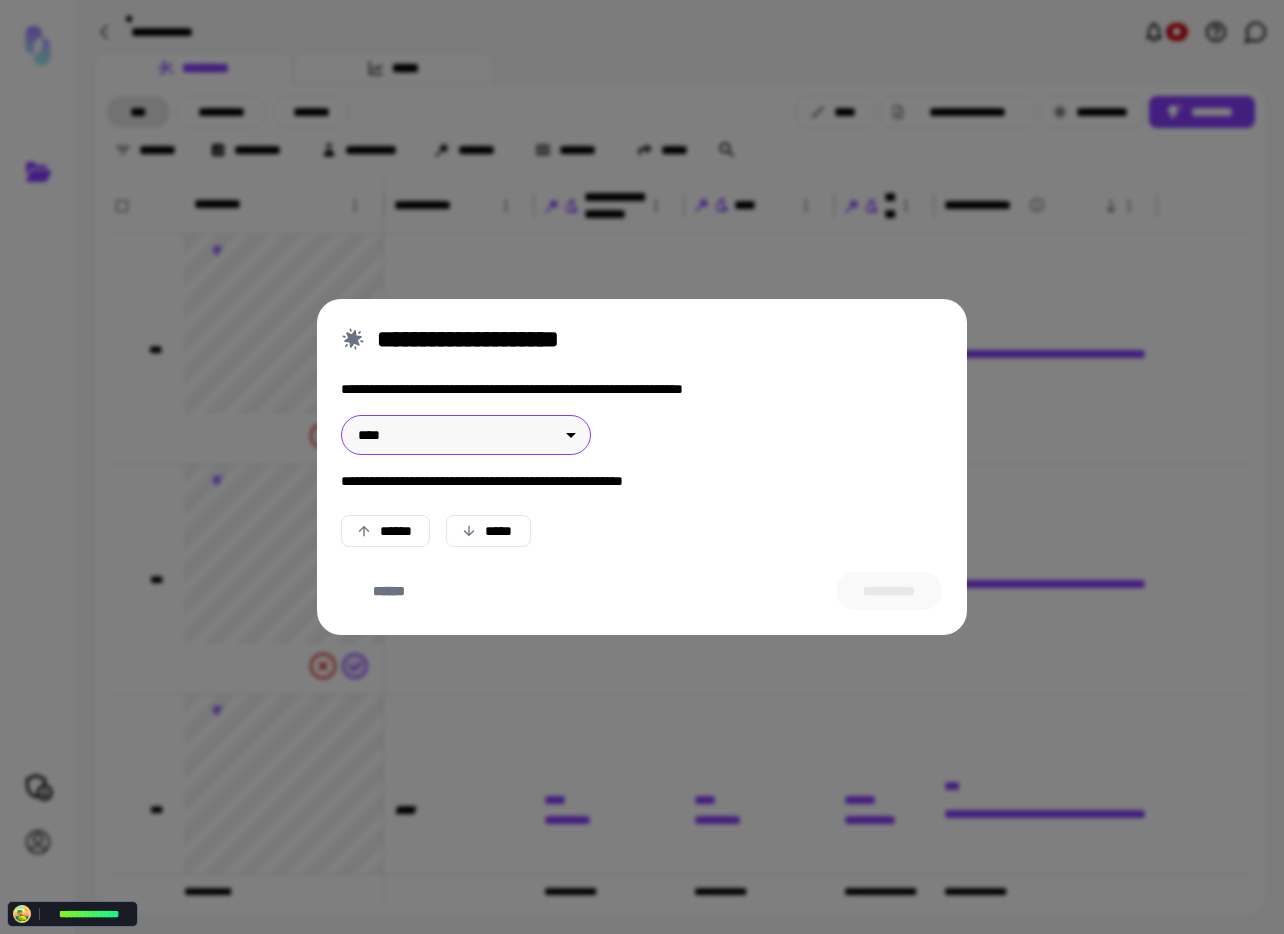 click on "******" at bounding box center [385, 531] 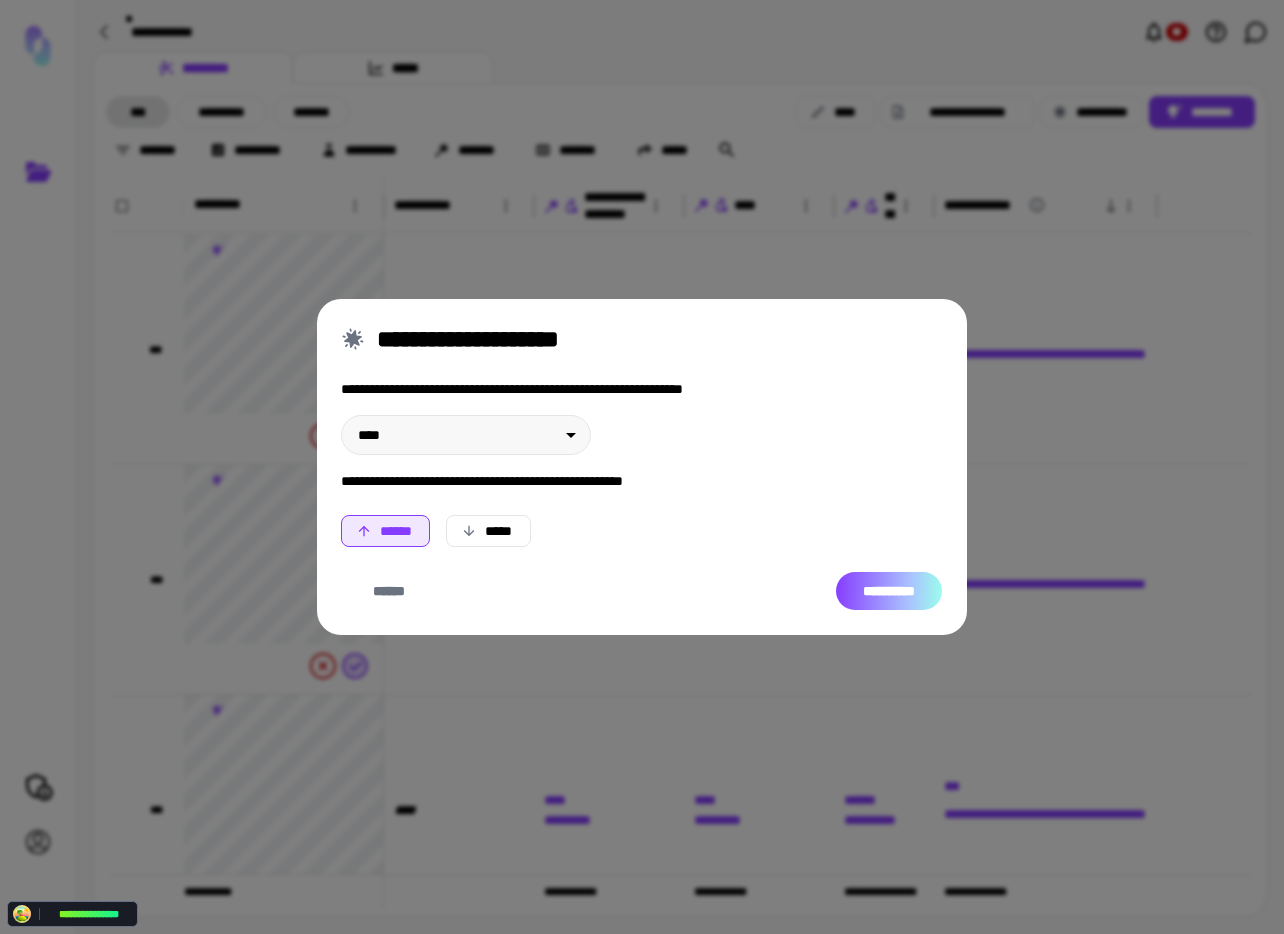 click on "**********" at bounding box center [889, 591] 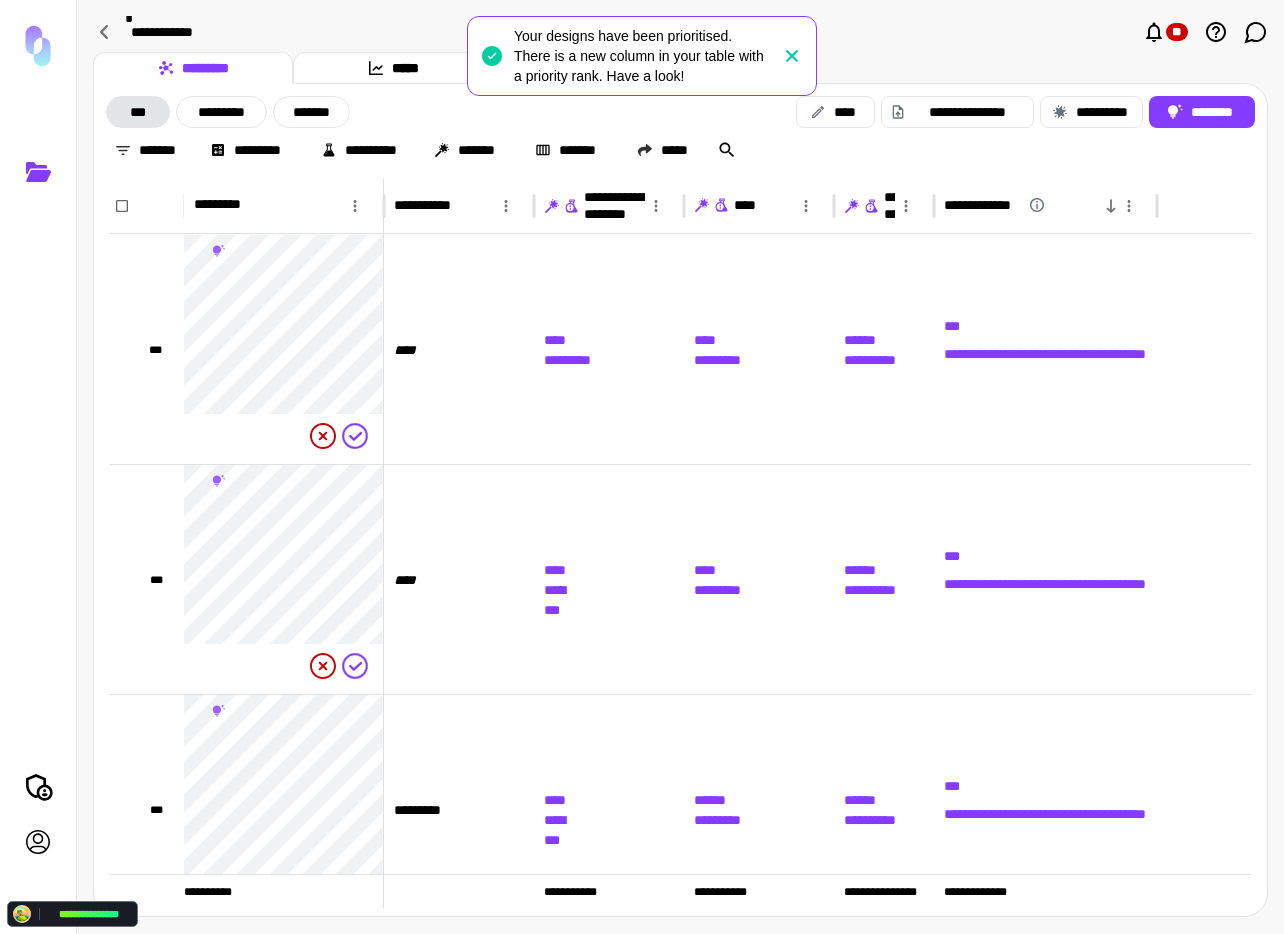 click 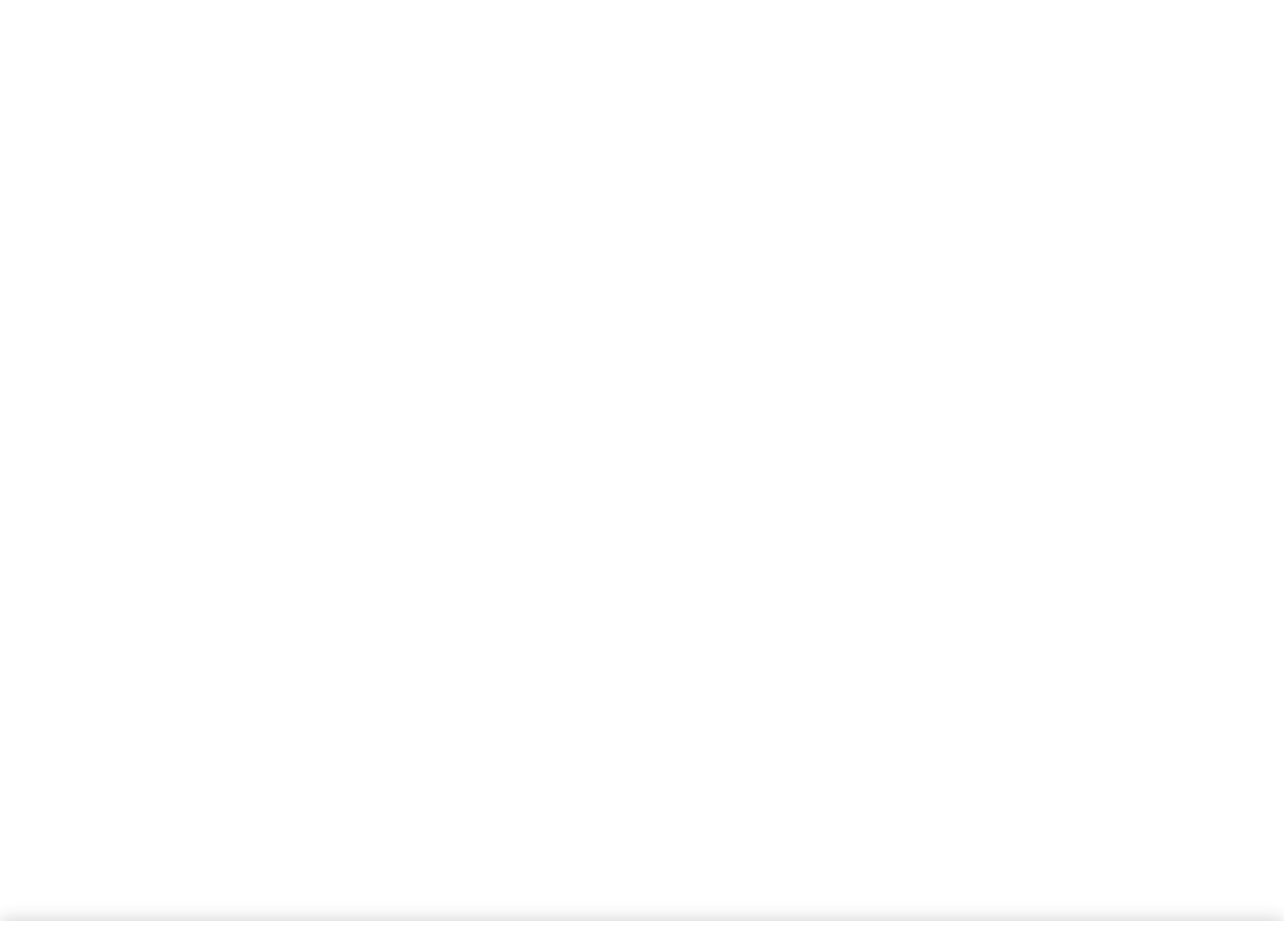 scroll, scrollTop: 0, scrollLeft: 0, axis: both 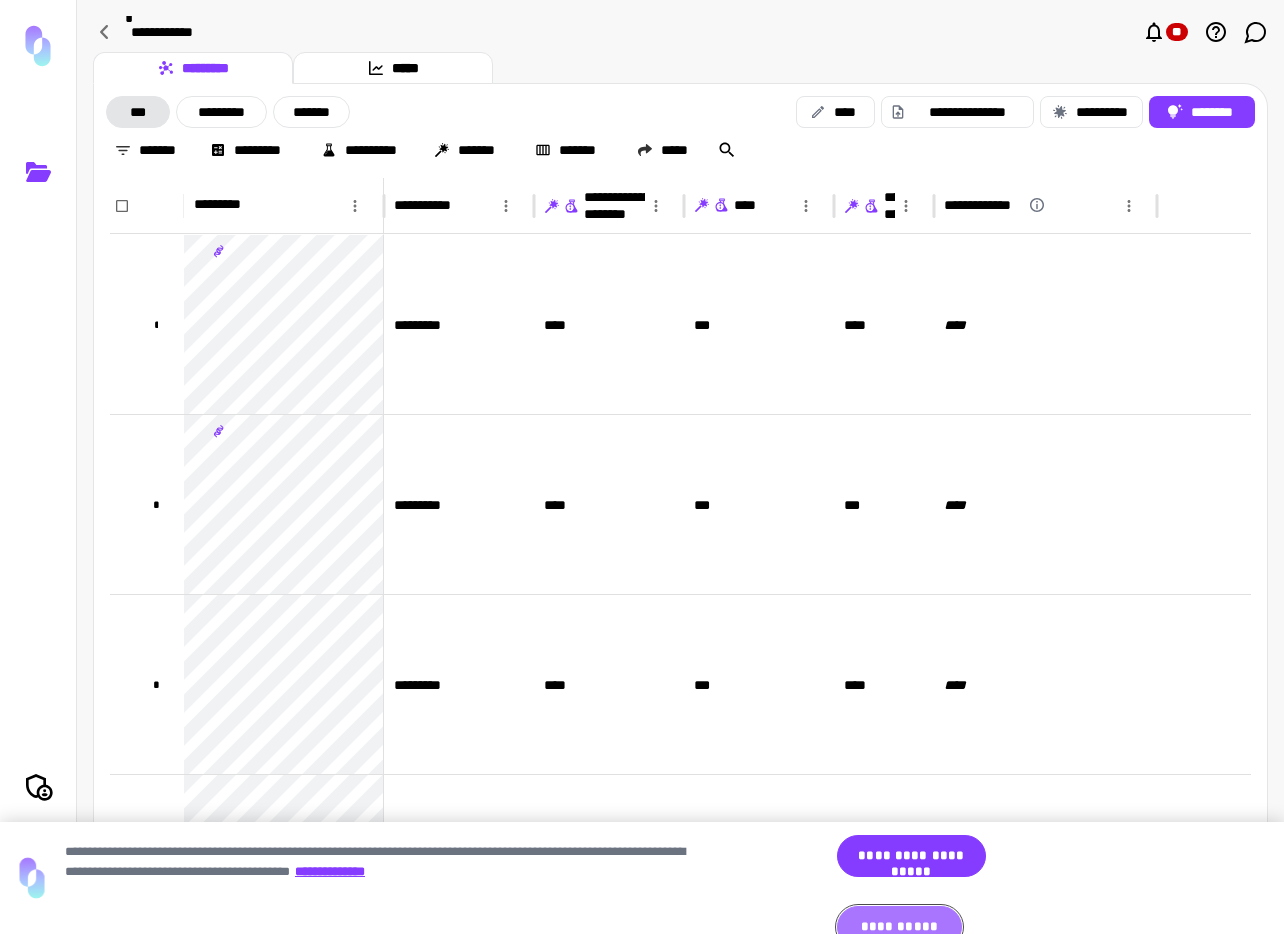 click on "**********" at bounding box center (899, 927) 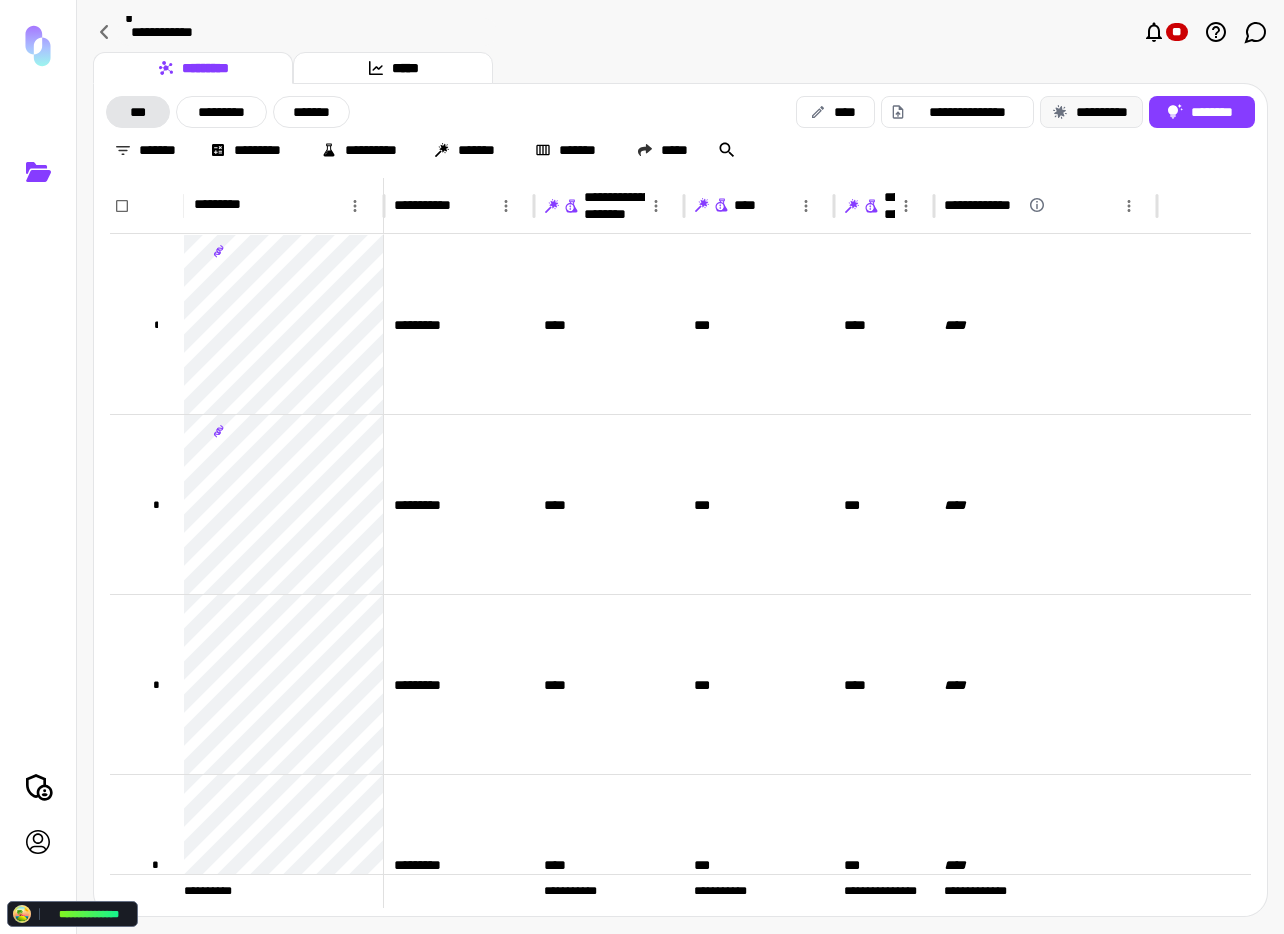 click on "**********" at bounding box center (1091, 112) 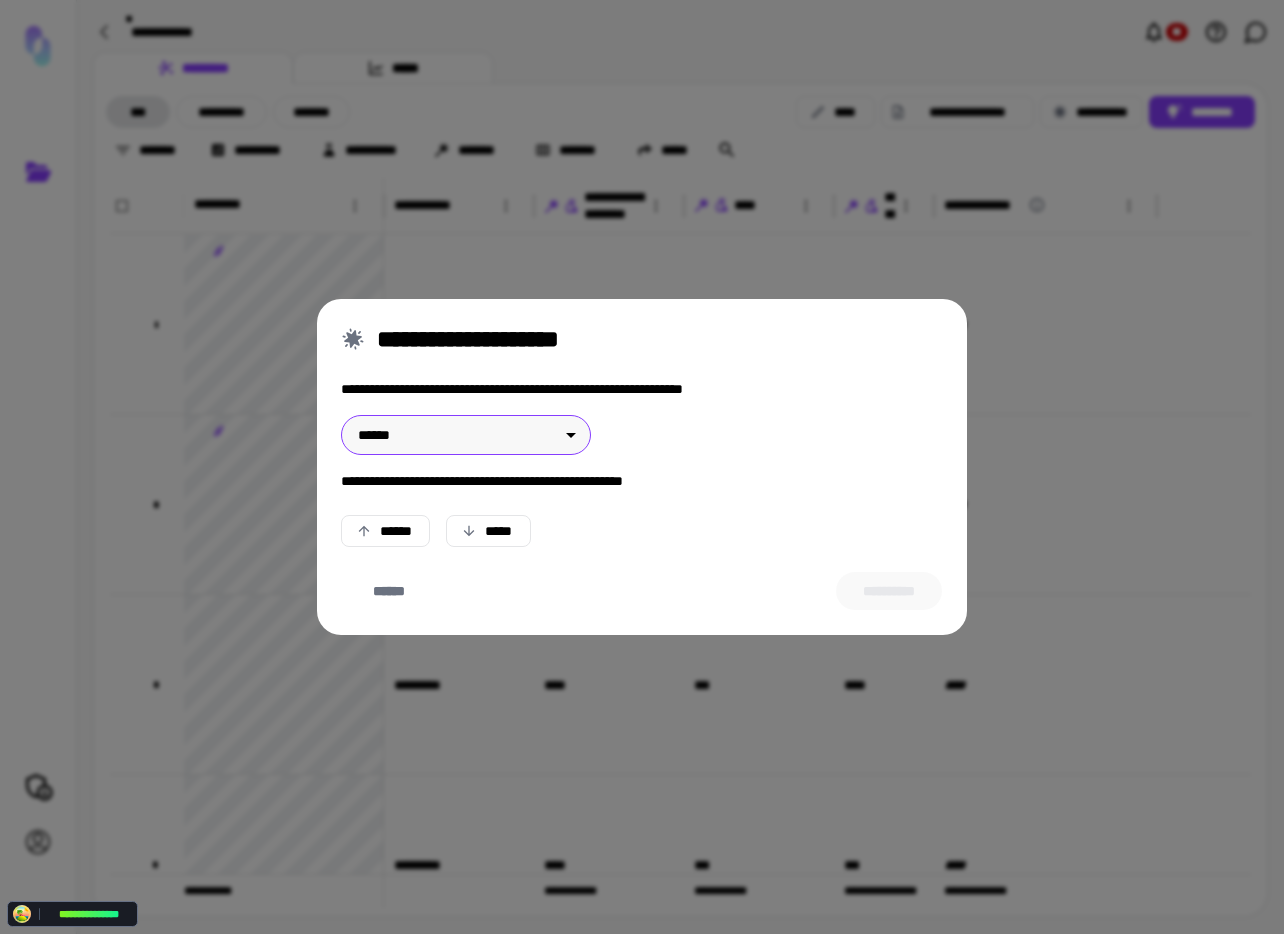 click on "**********" at bounding box center [642, 467] 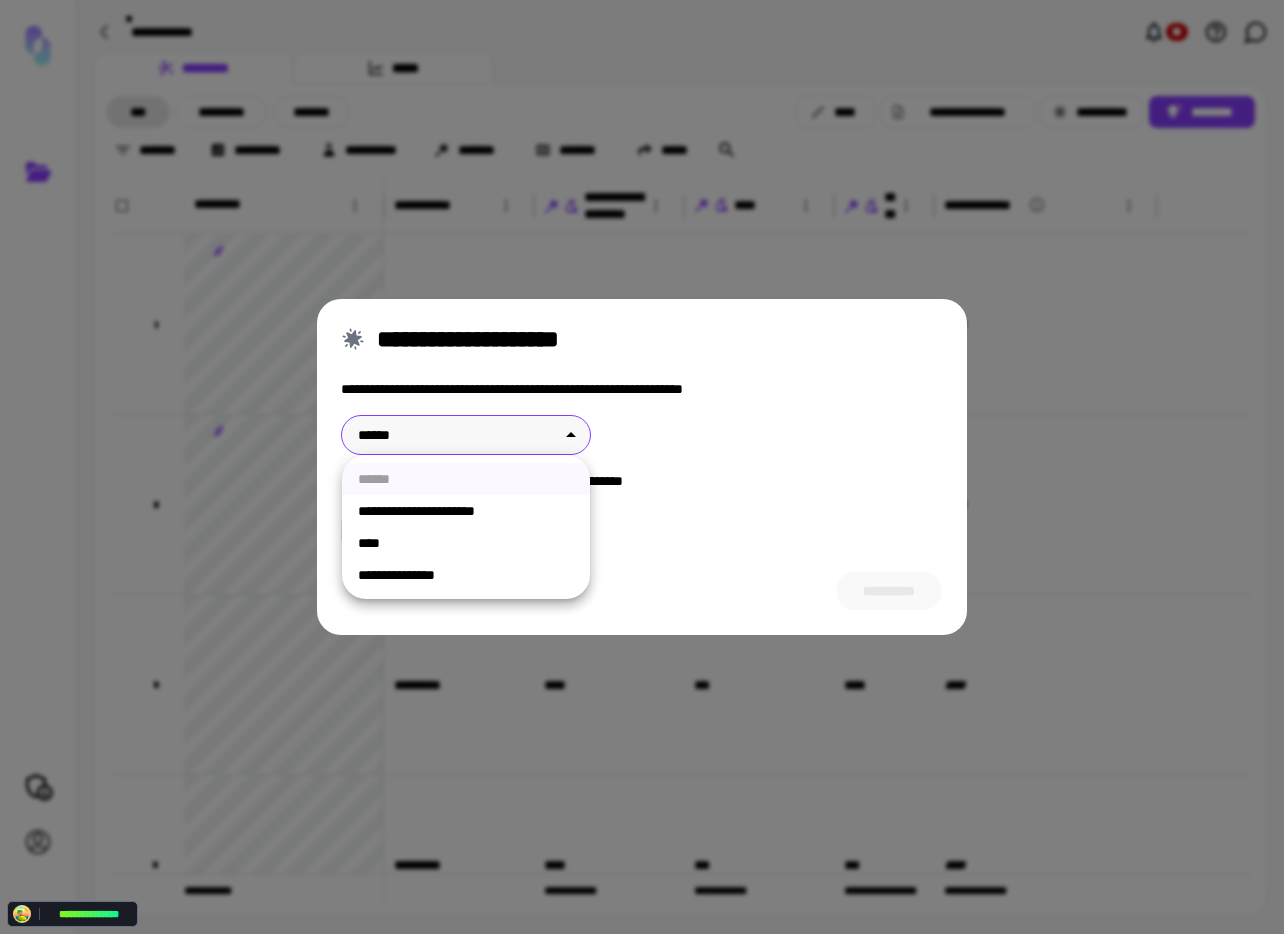 click on "**********" at bounding box center [466, 511] 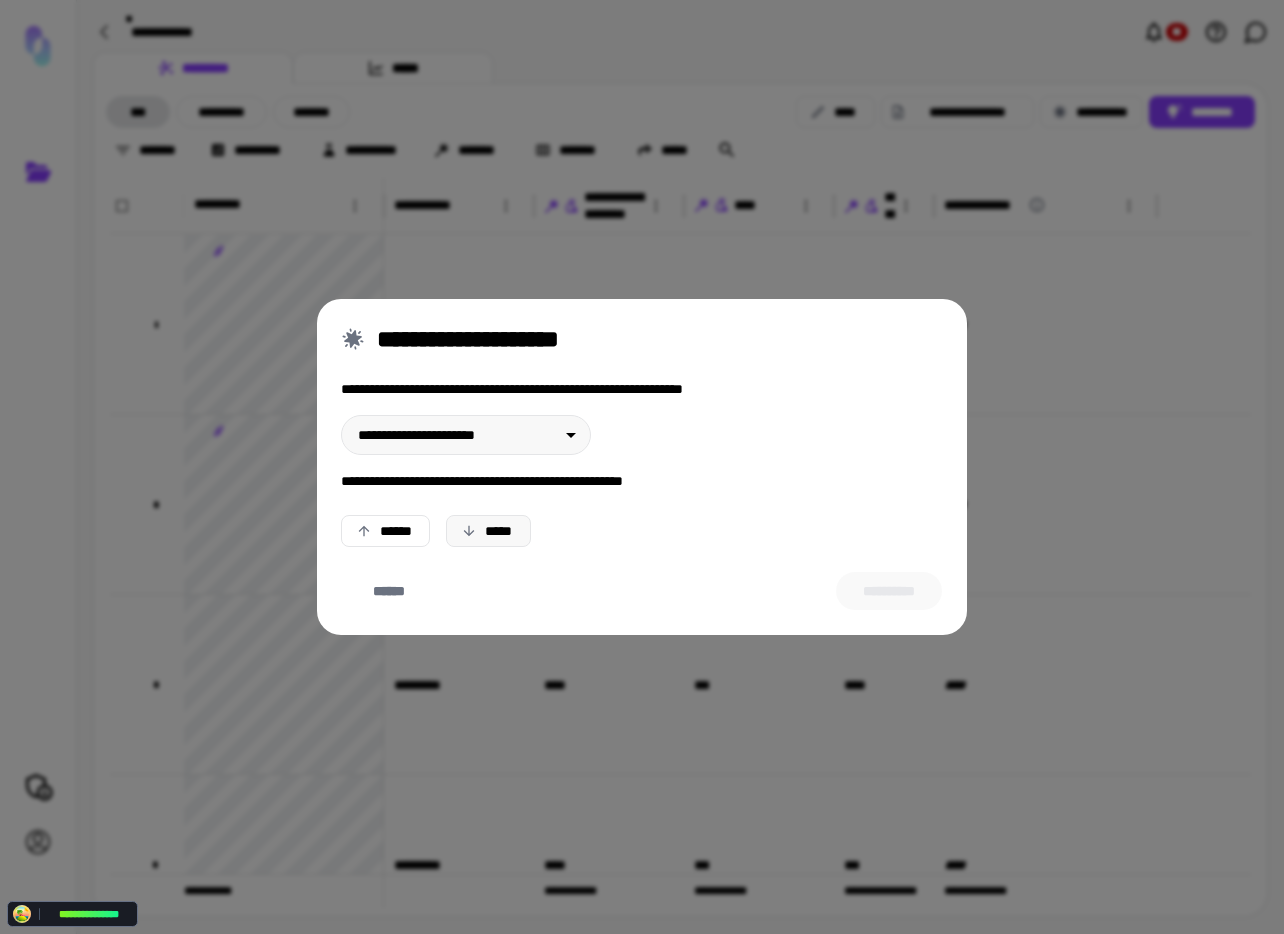 click on "*****" at bounding box center [488, 531] 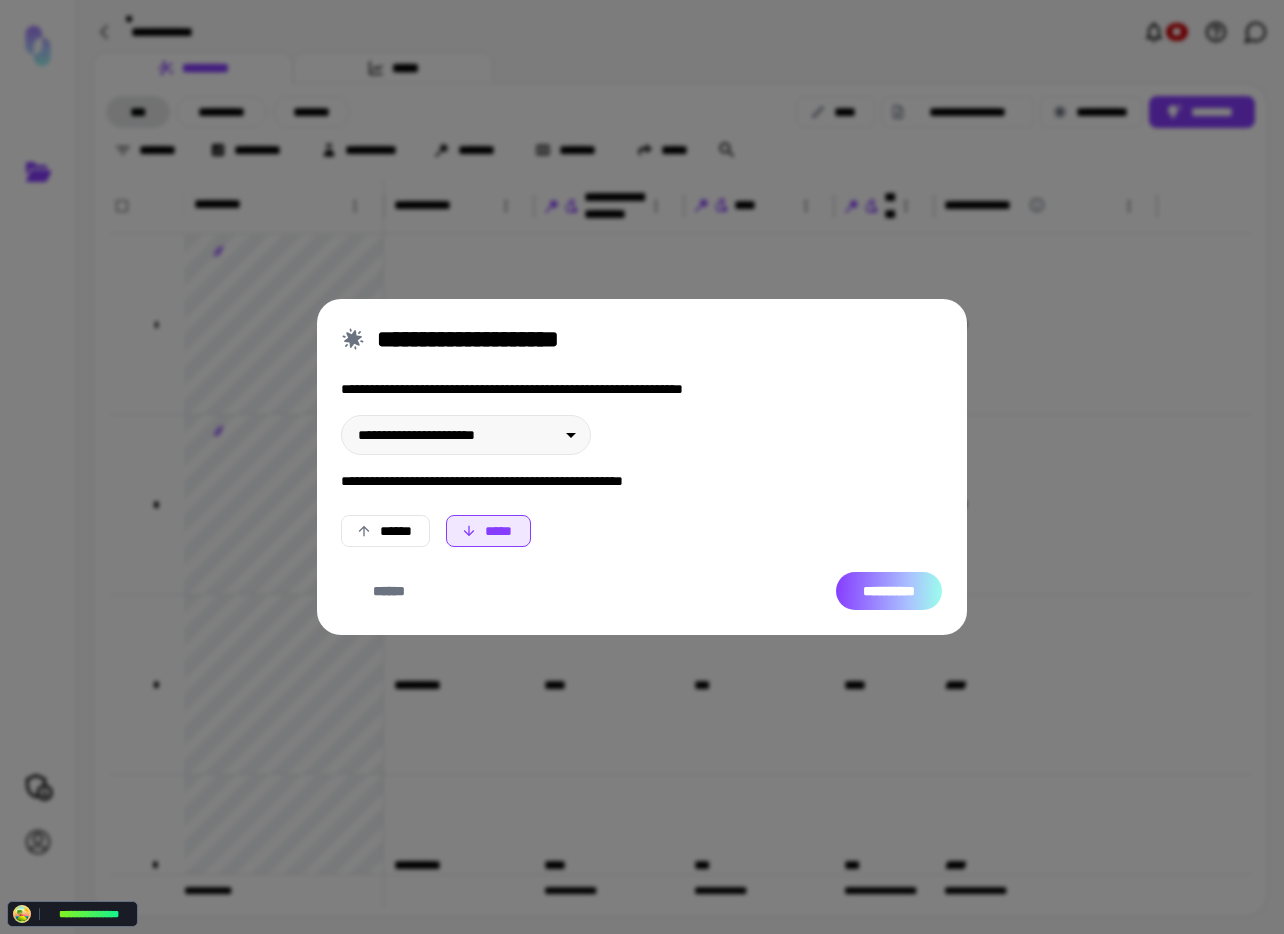 click on "**********" at bounding box center (889, 591) 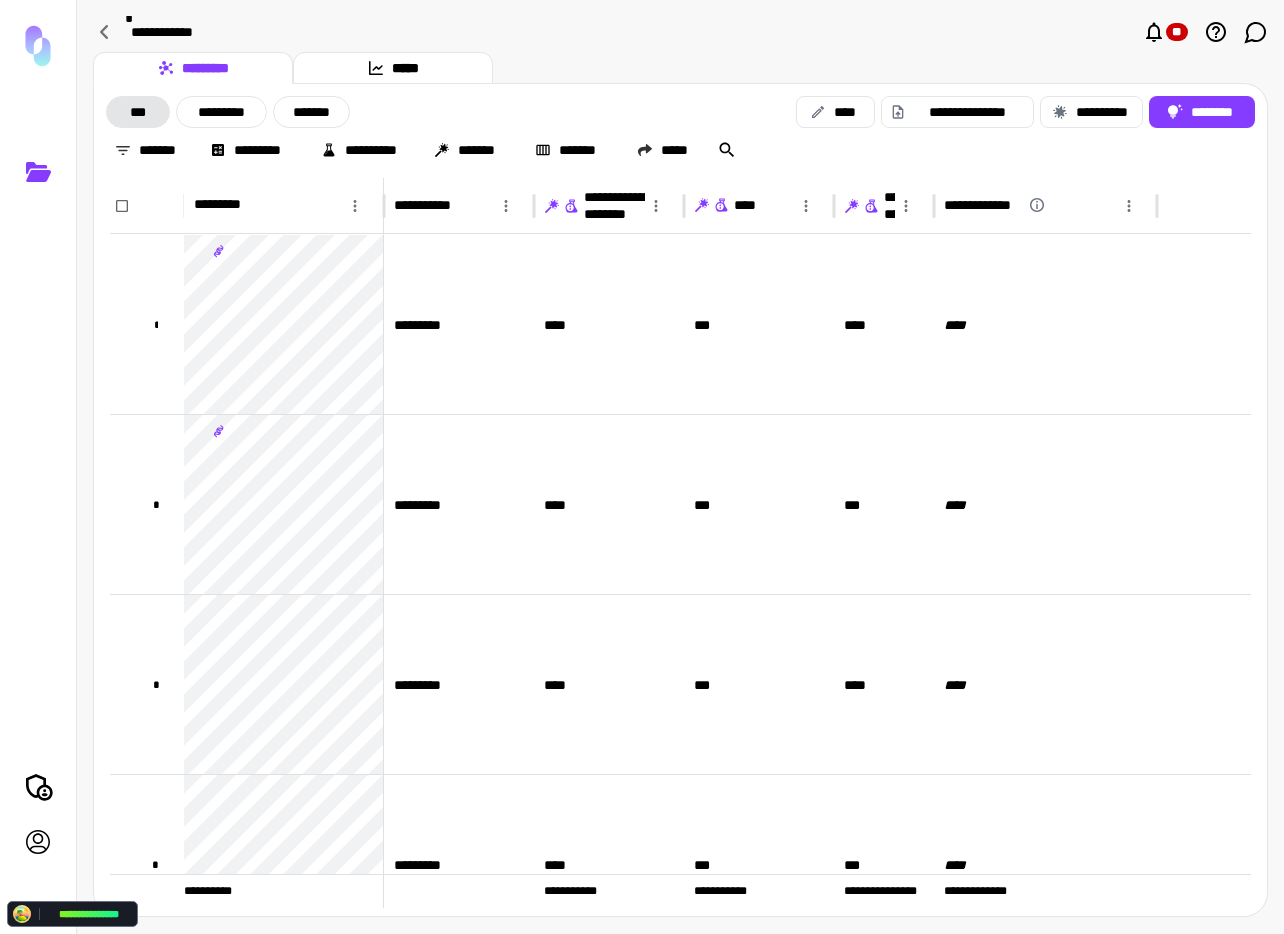 click on "**********" at bounding box center [680, 32] 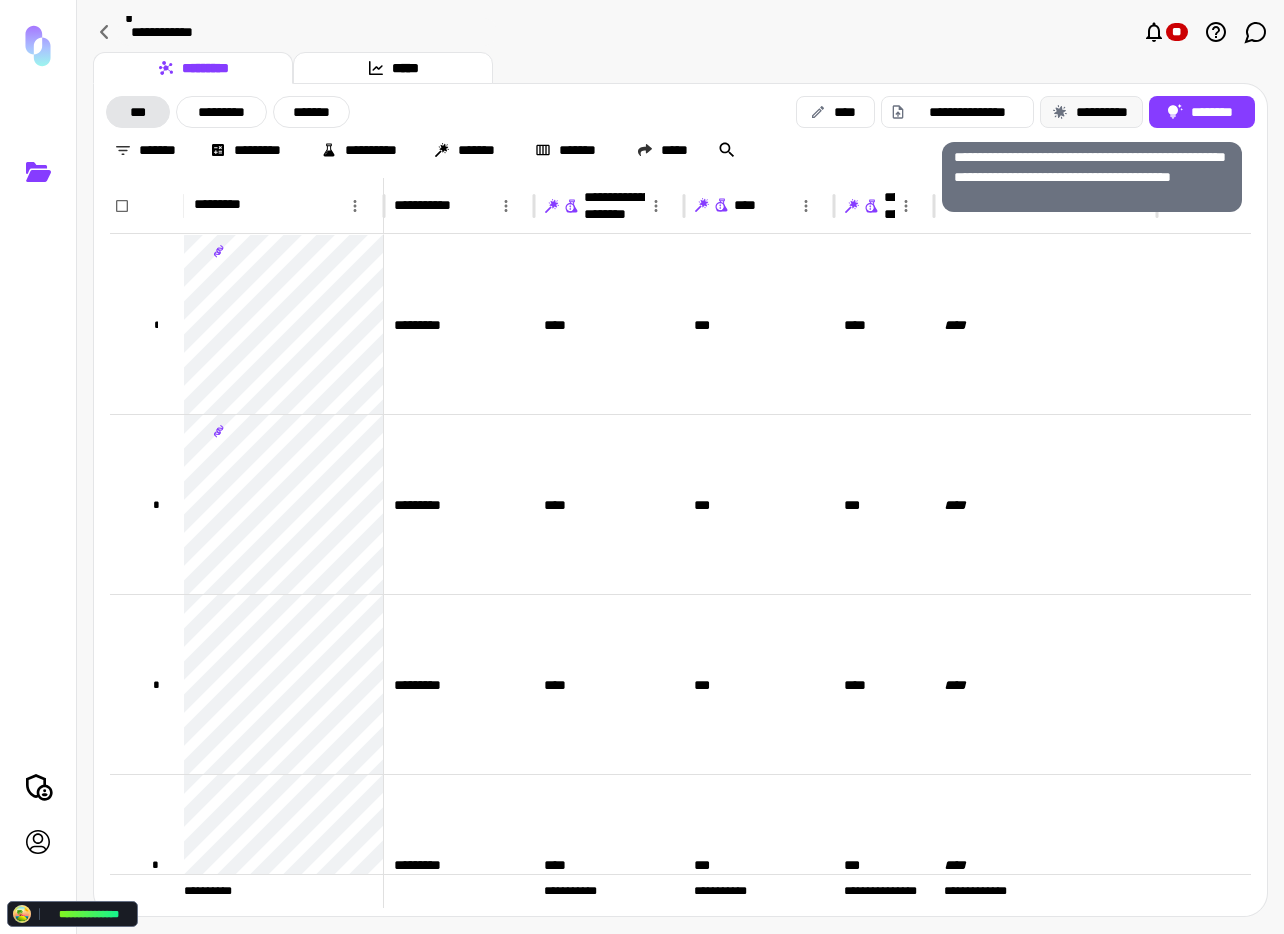 click 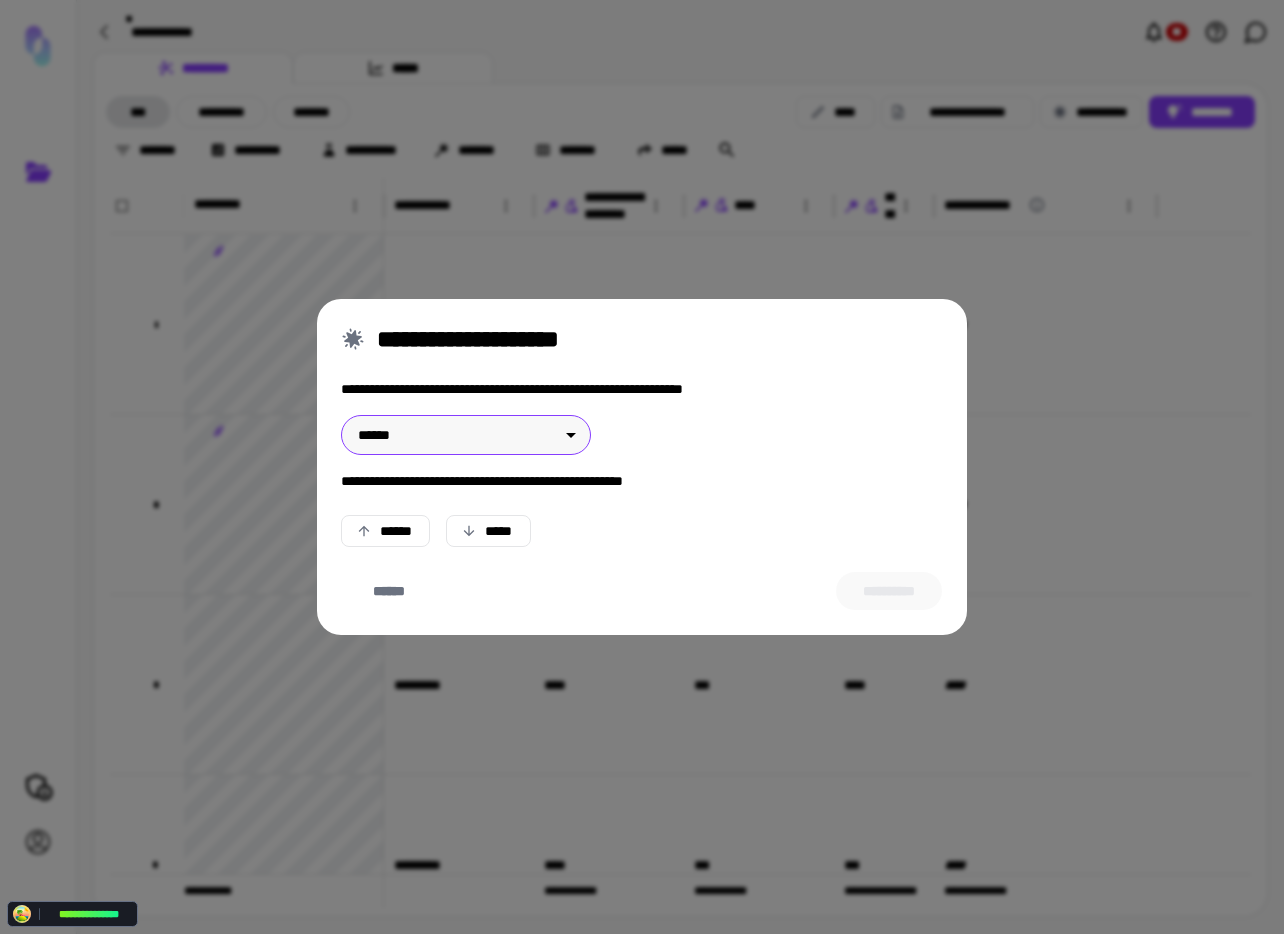 click on "**********" at bounding box center [642, 467] 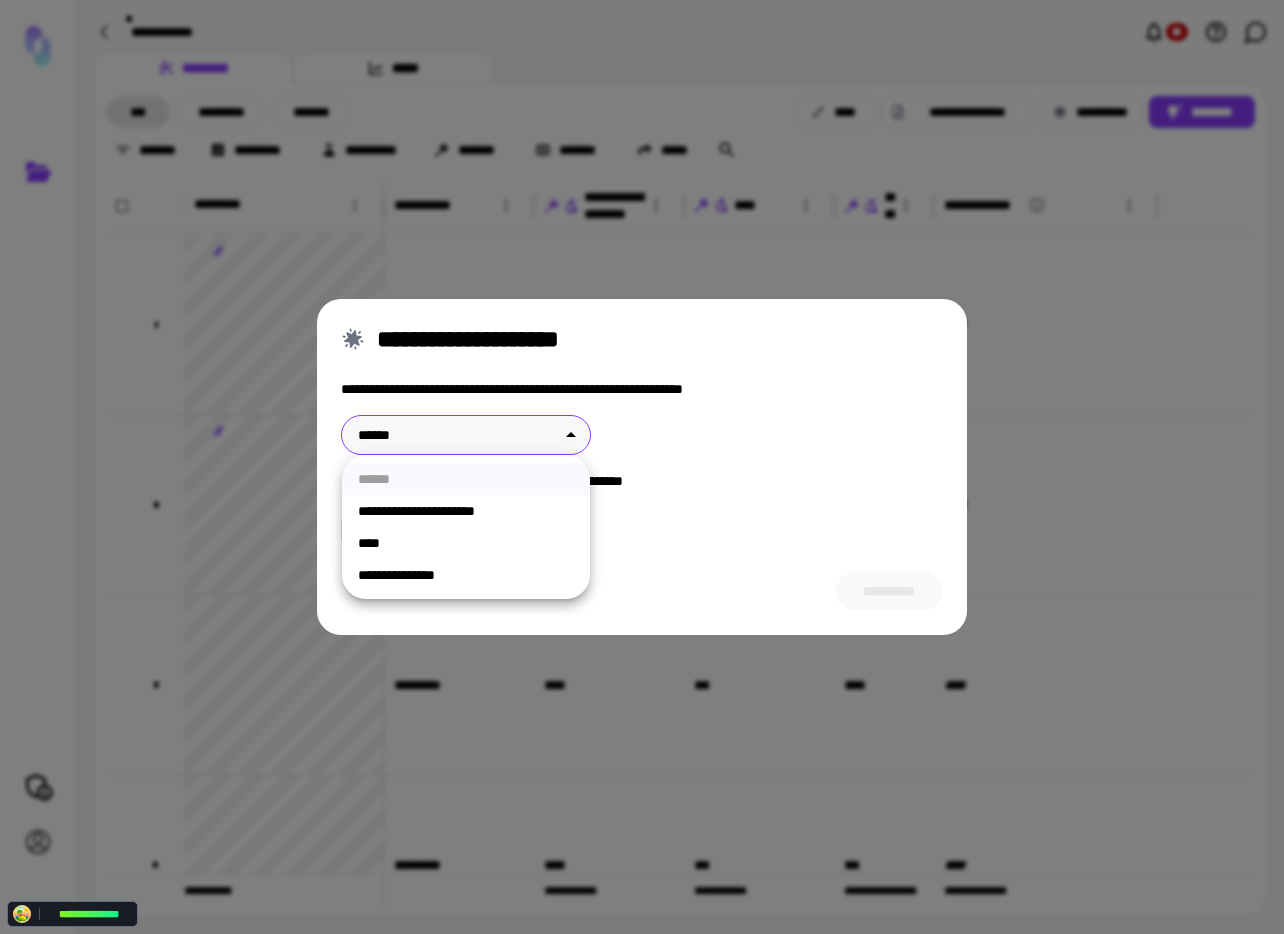 click on "**********" at bounding box center [466, 511] 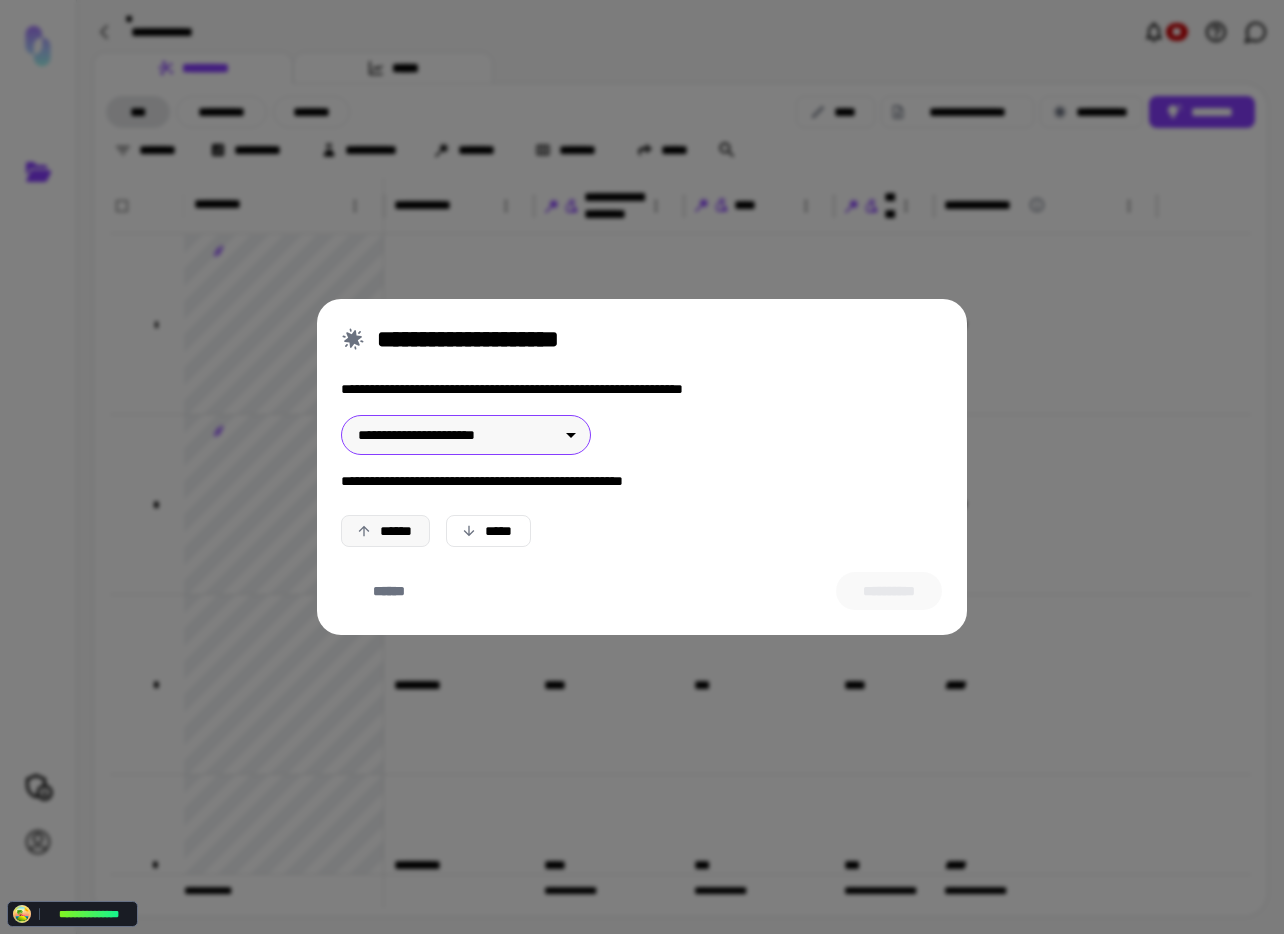 click on "******" at bounding box center (385, 531) 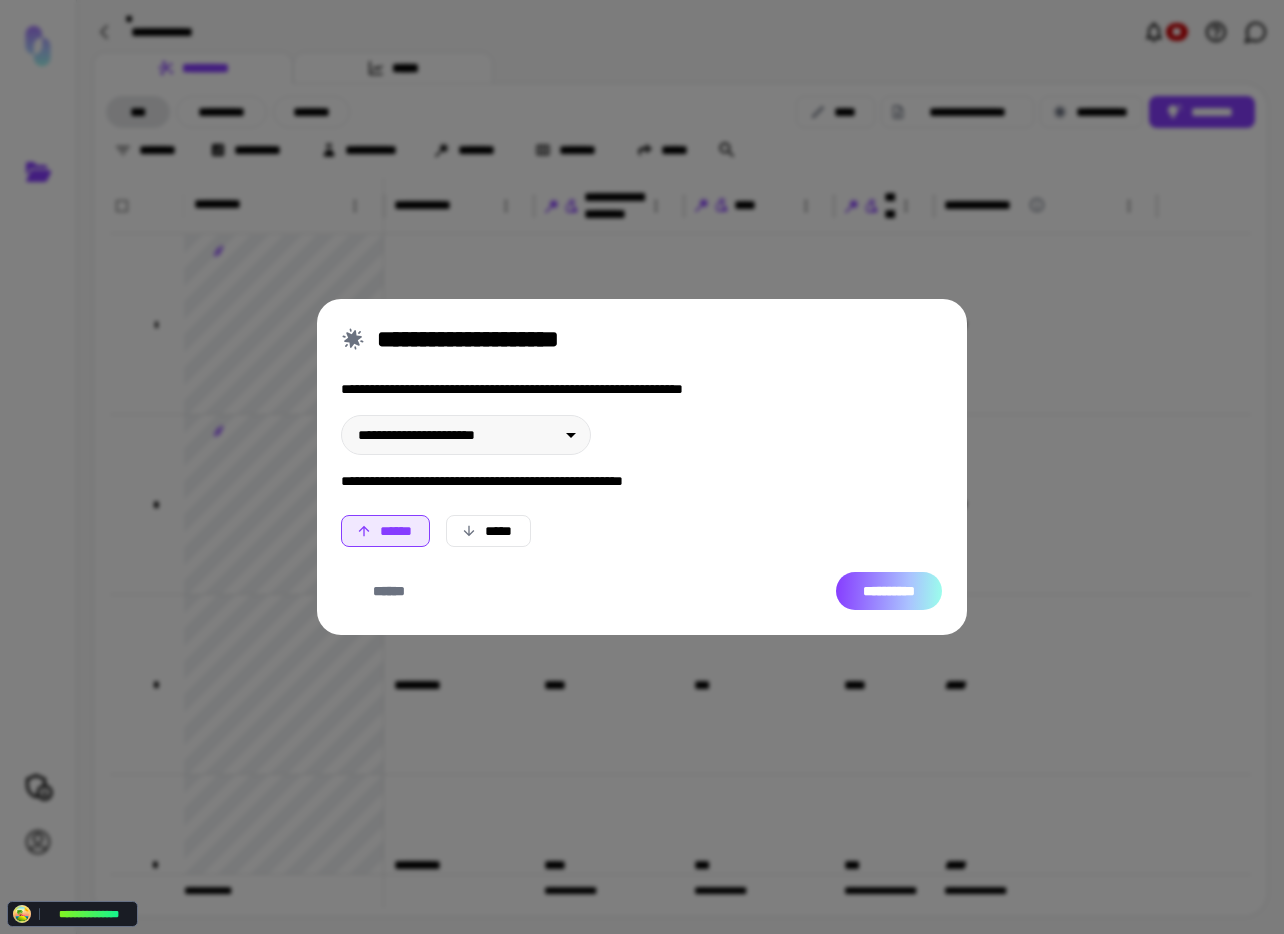 click on "**********" at bounding box center (889, 591) 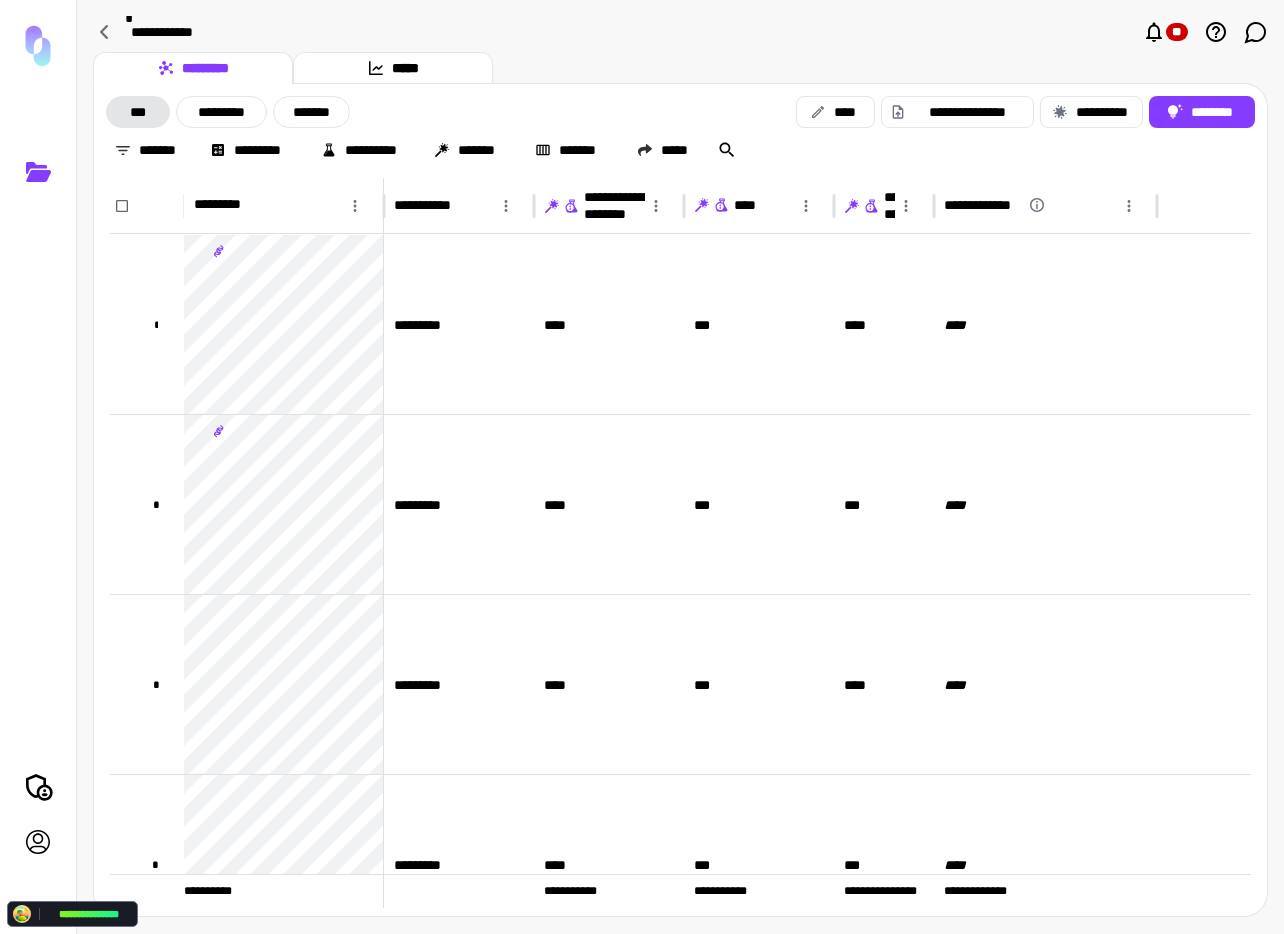 click on "********* *****" at bounding box center [680, 68] 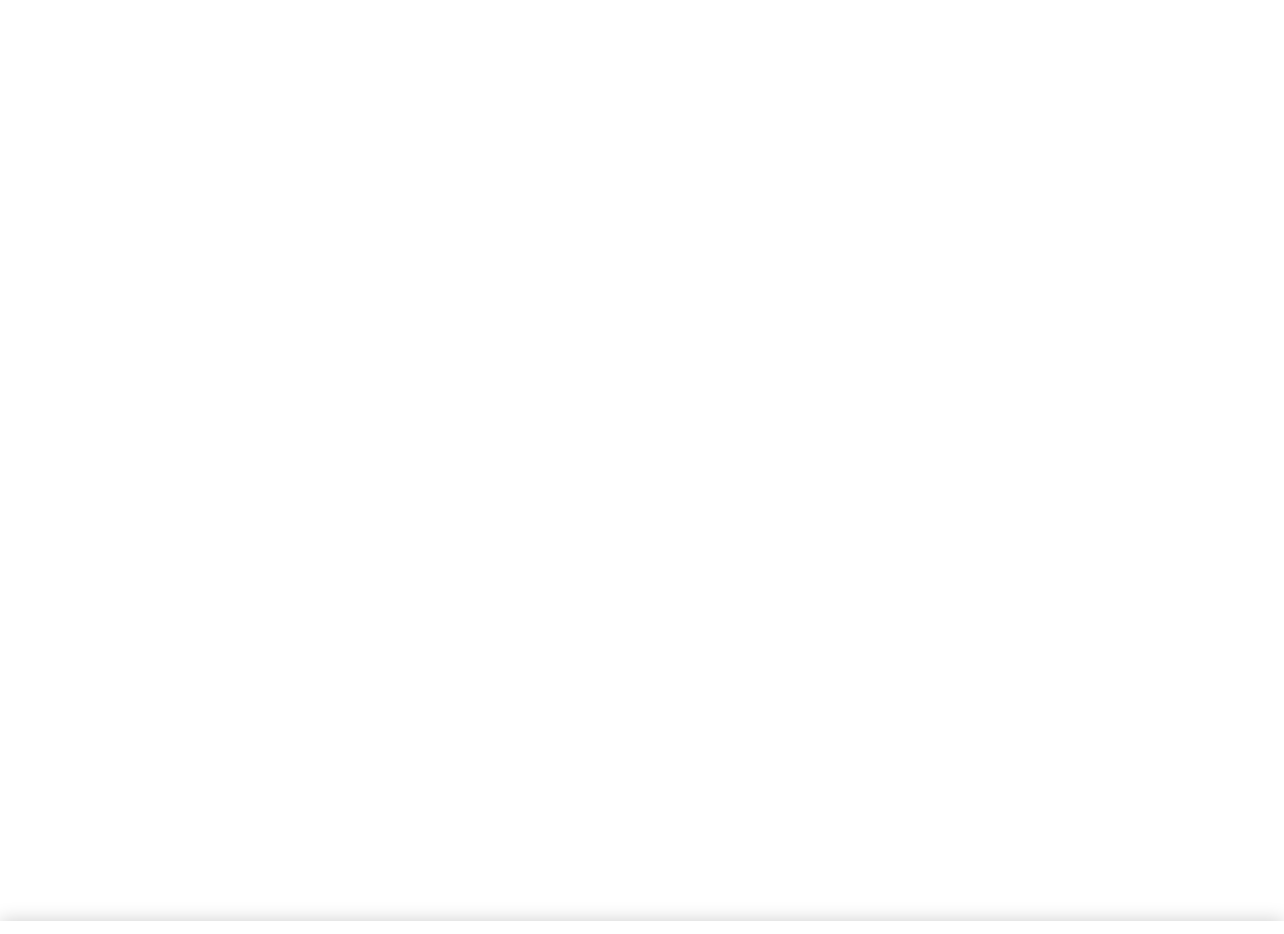 scroll, scrollTop: 0, scrollLeft: 0, axis: both 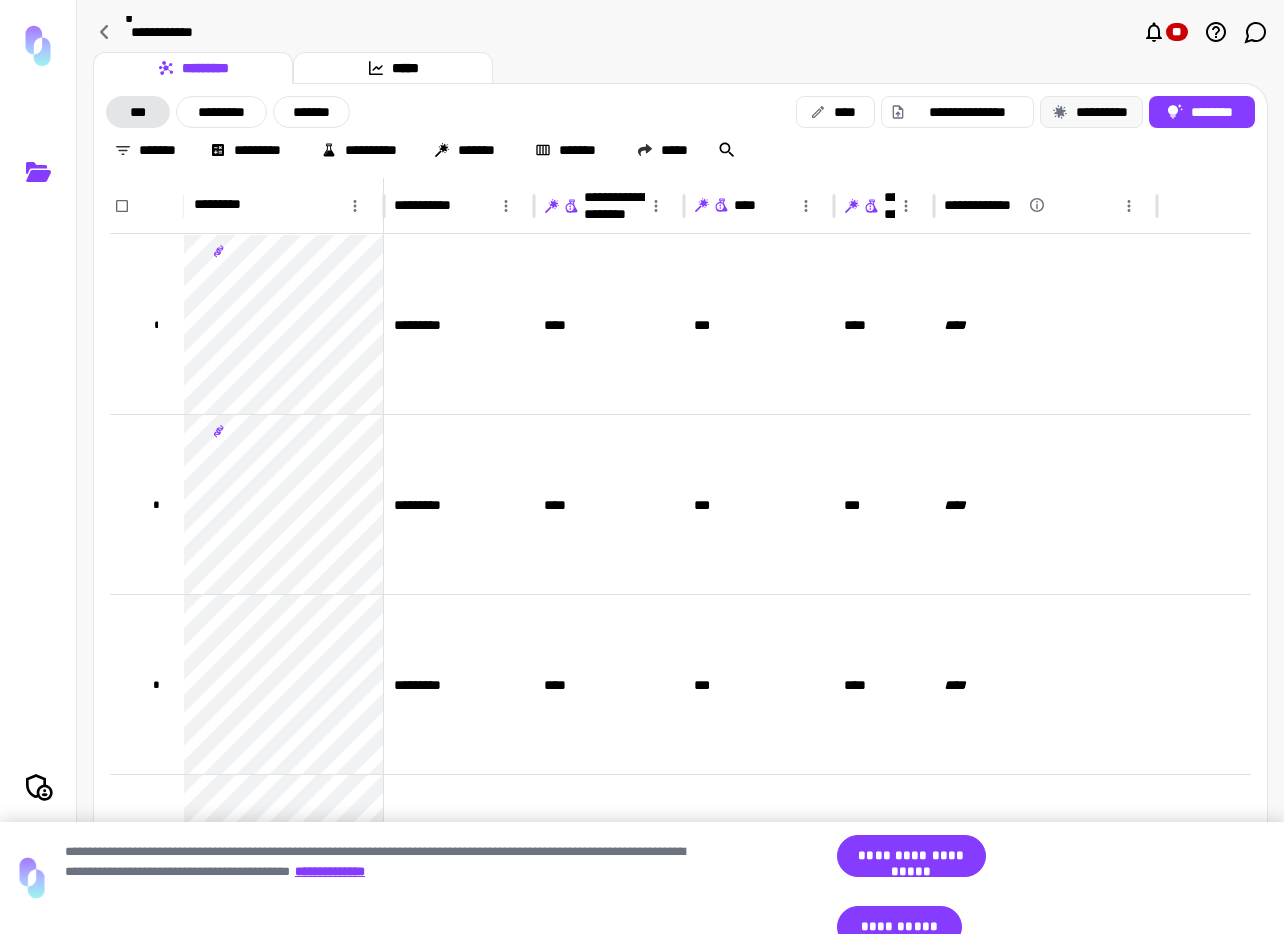 click on "**********" at bounding box center [1091, 112] 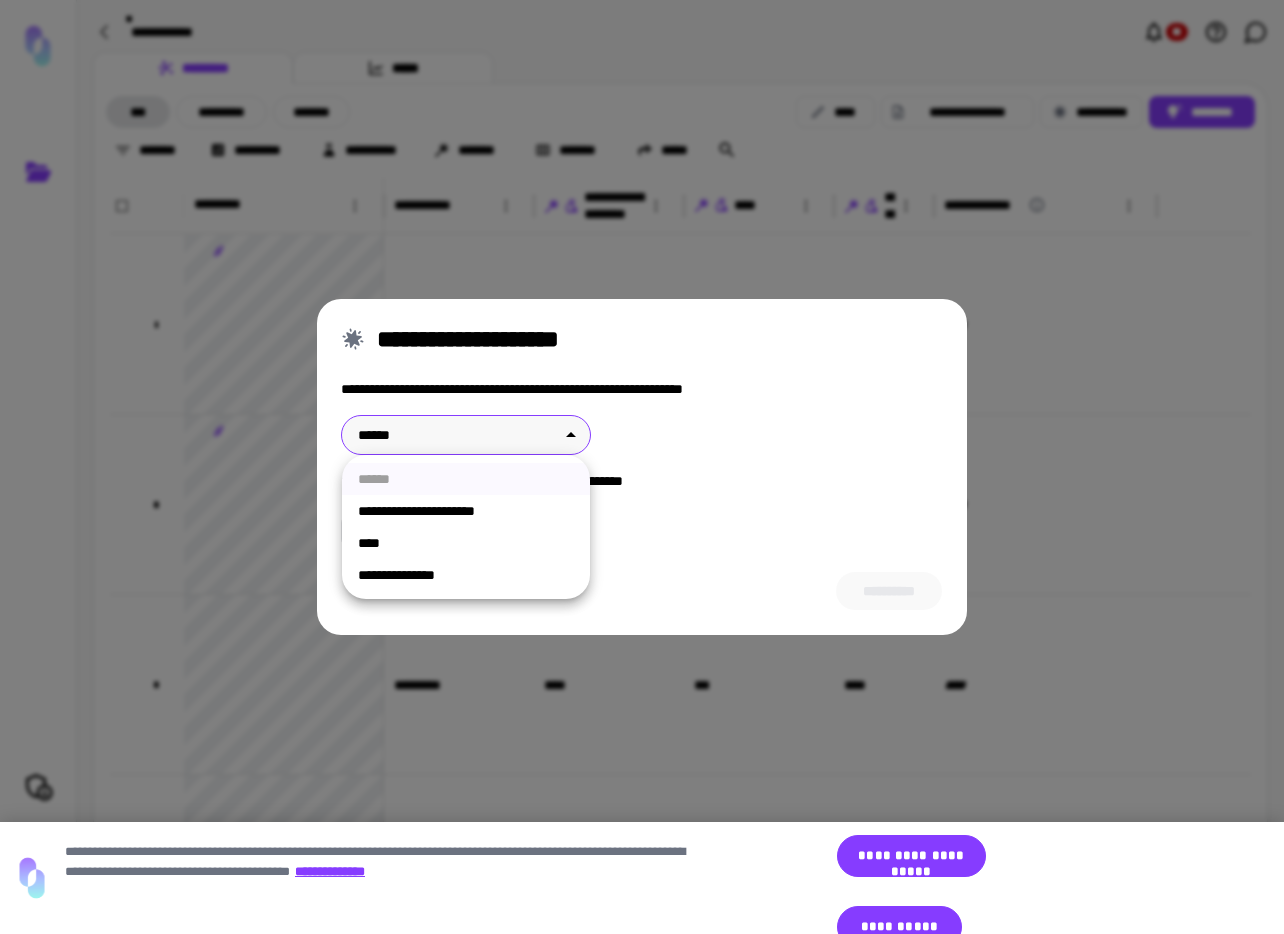 click on "**********" at bounding box center [466, 511] 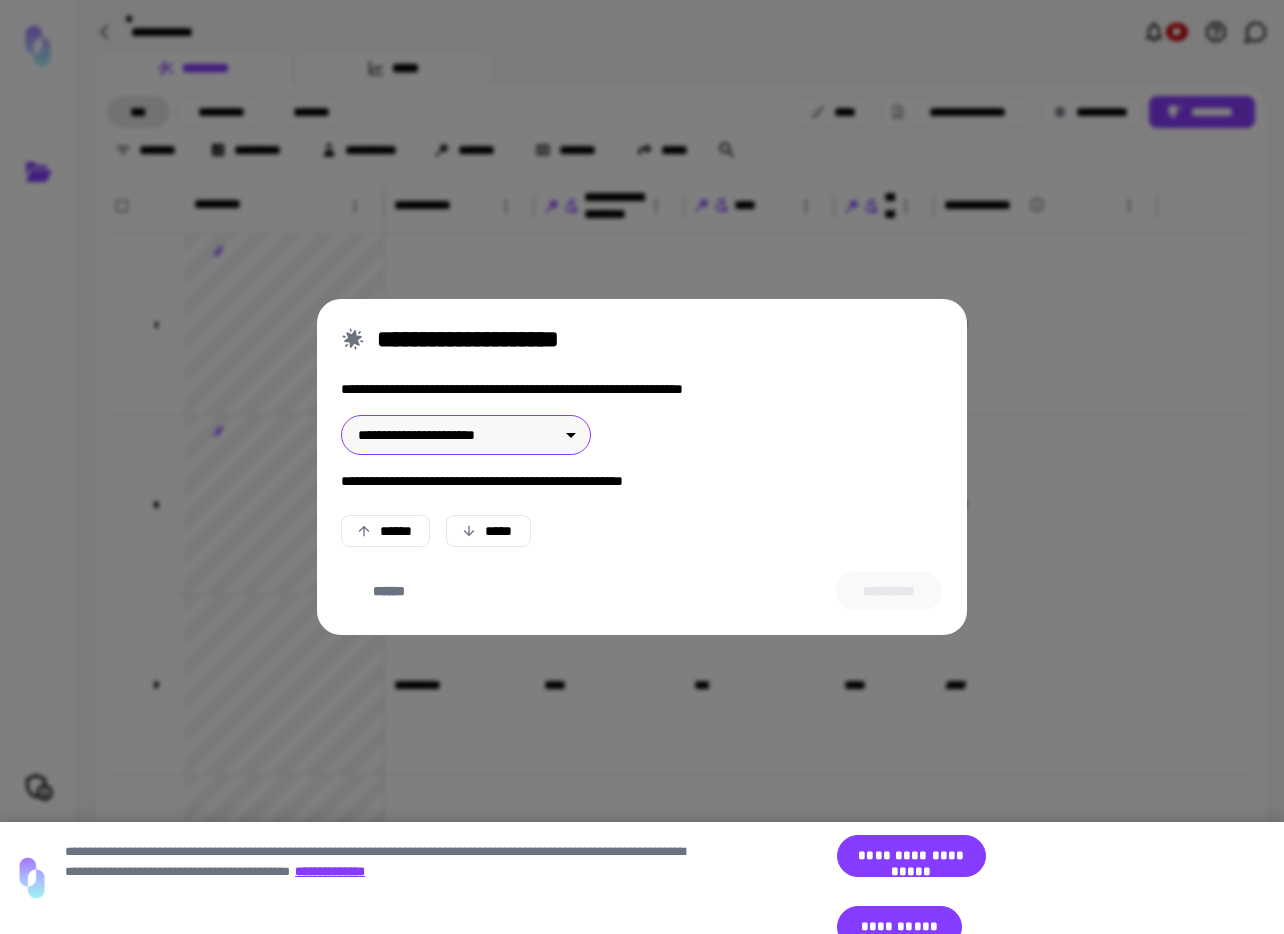 click on "****** *****" at bounding box center [642, 531] 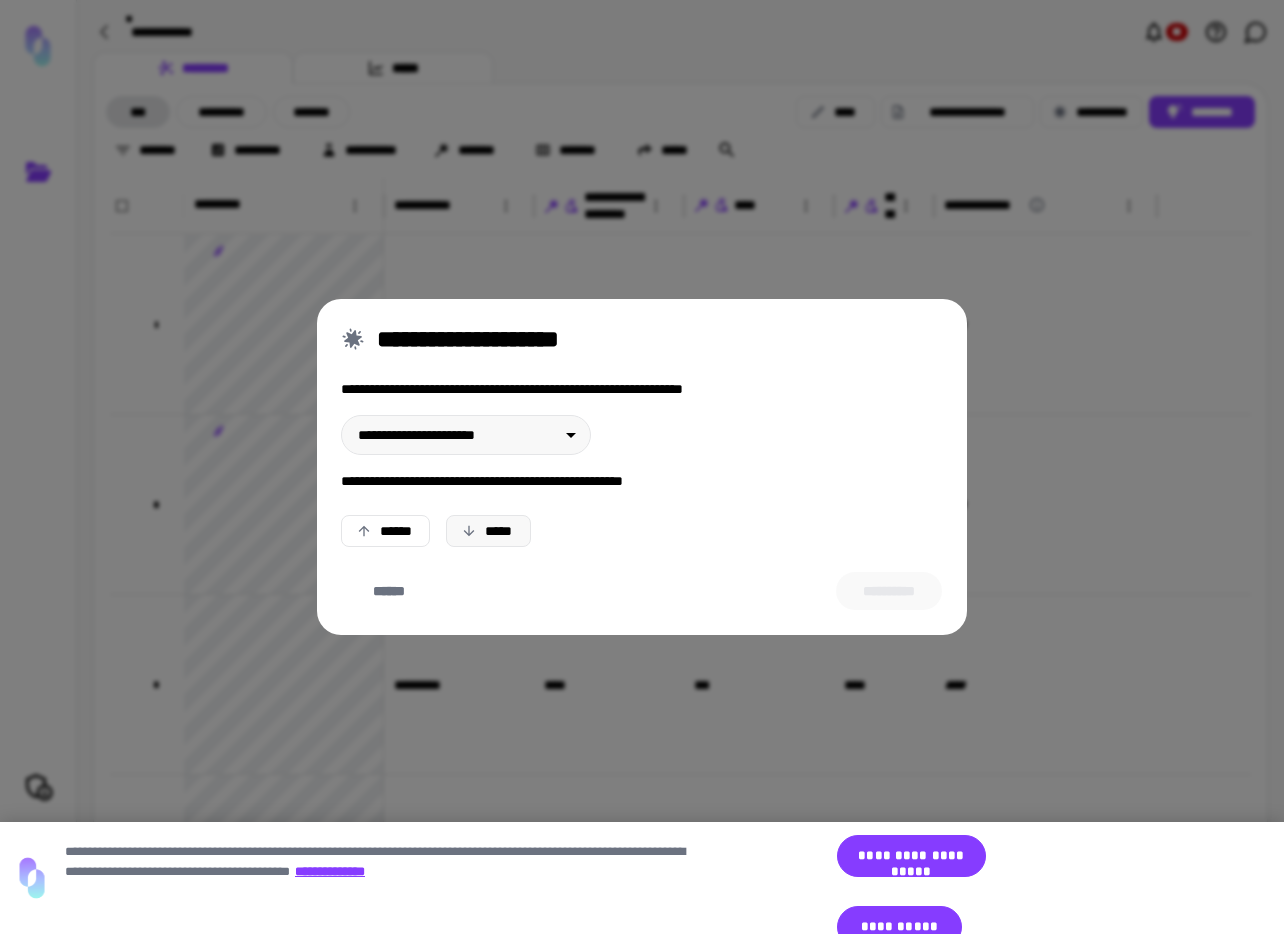 click on "*****" at bounding box center [488, 531] 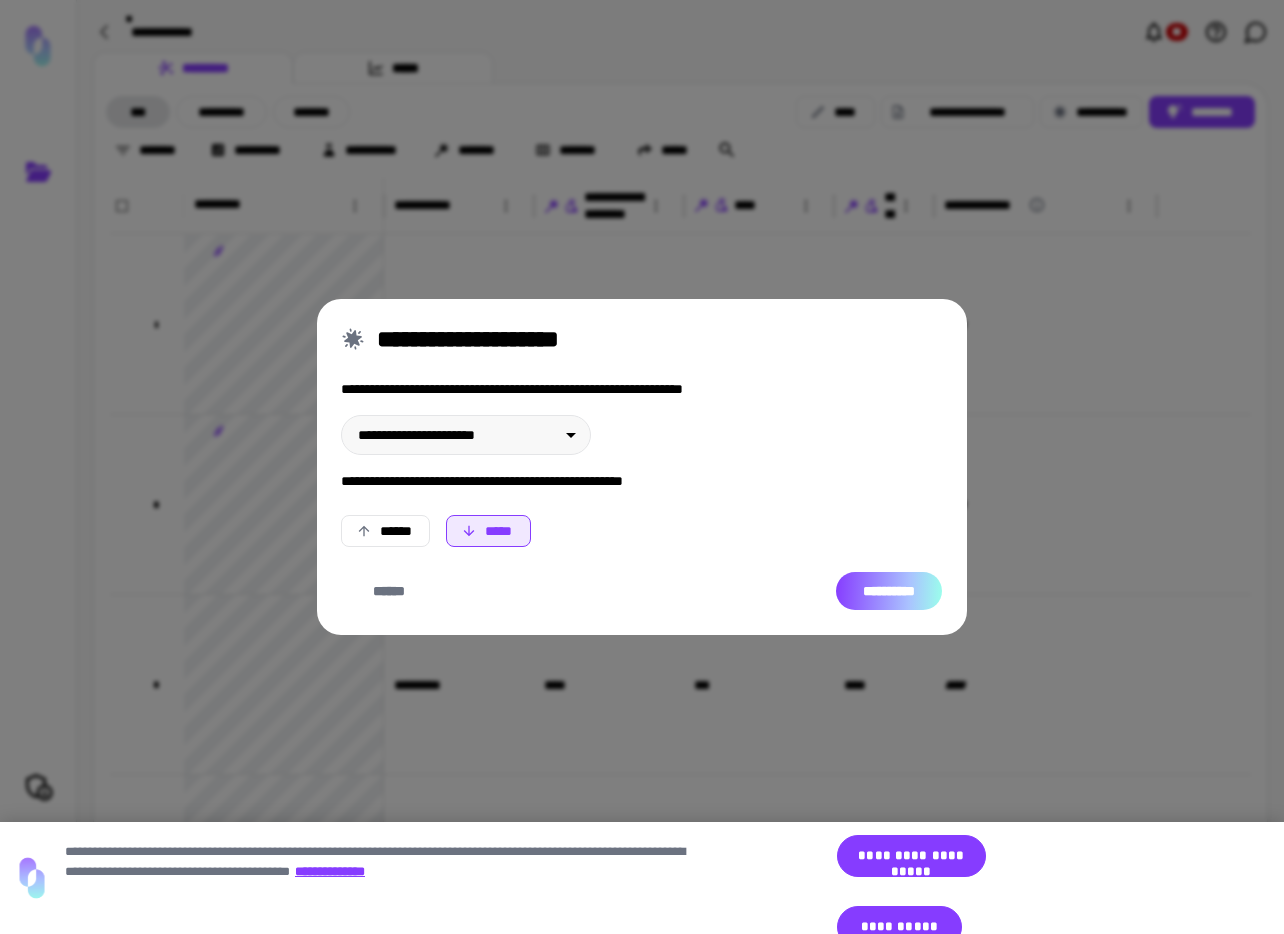 click on "**********" at bounding box center [889, 591] 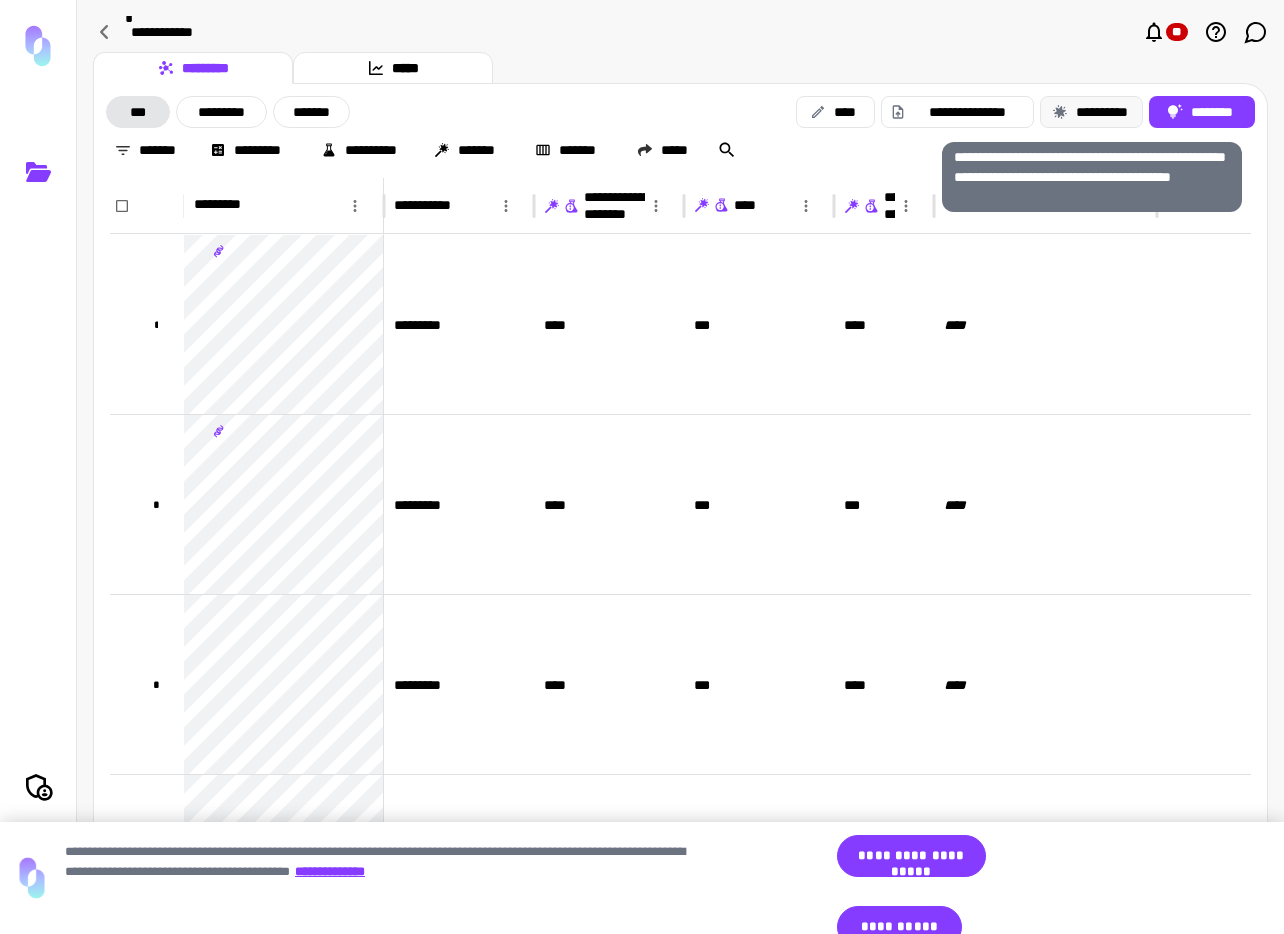 click on "**********" at bounding box center [1091, 112] 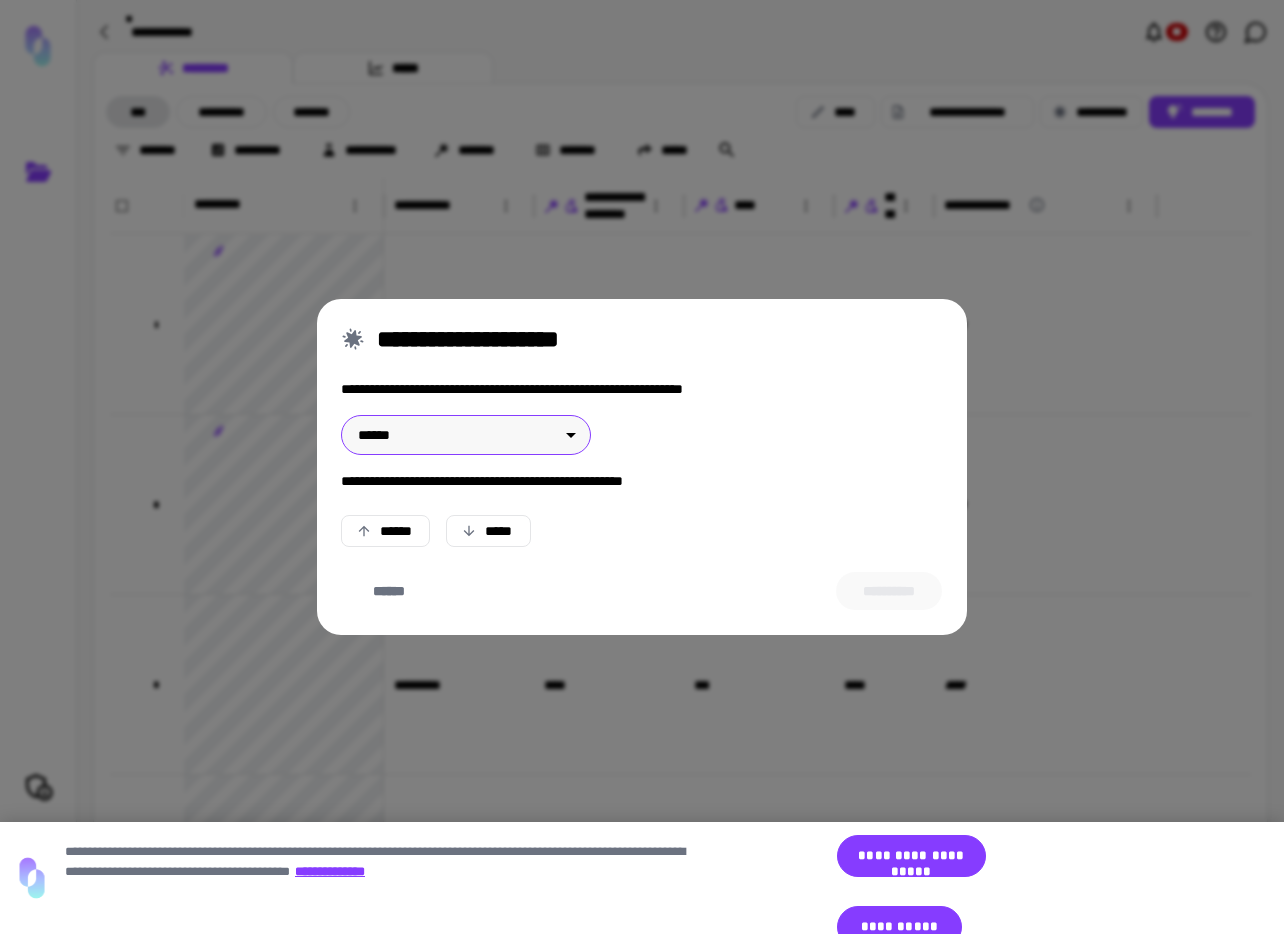 click on "**********" at bounding box center (642, 467) 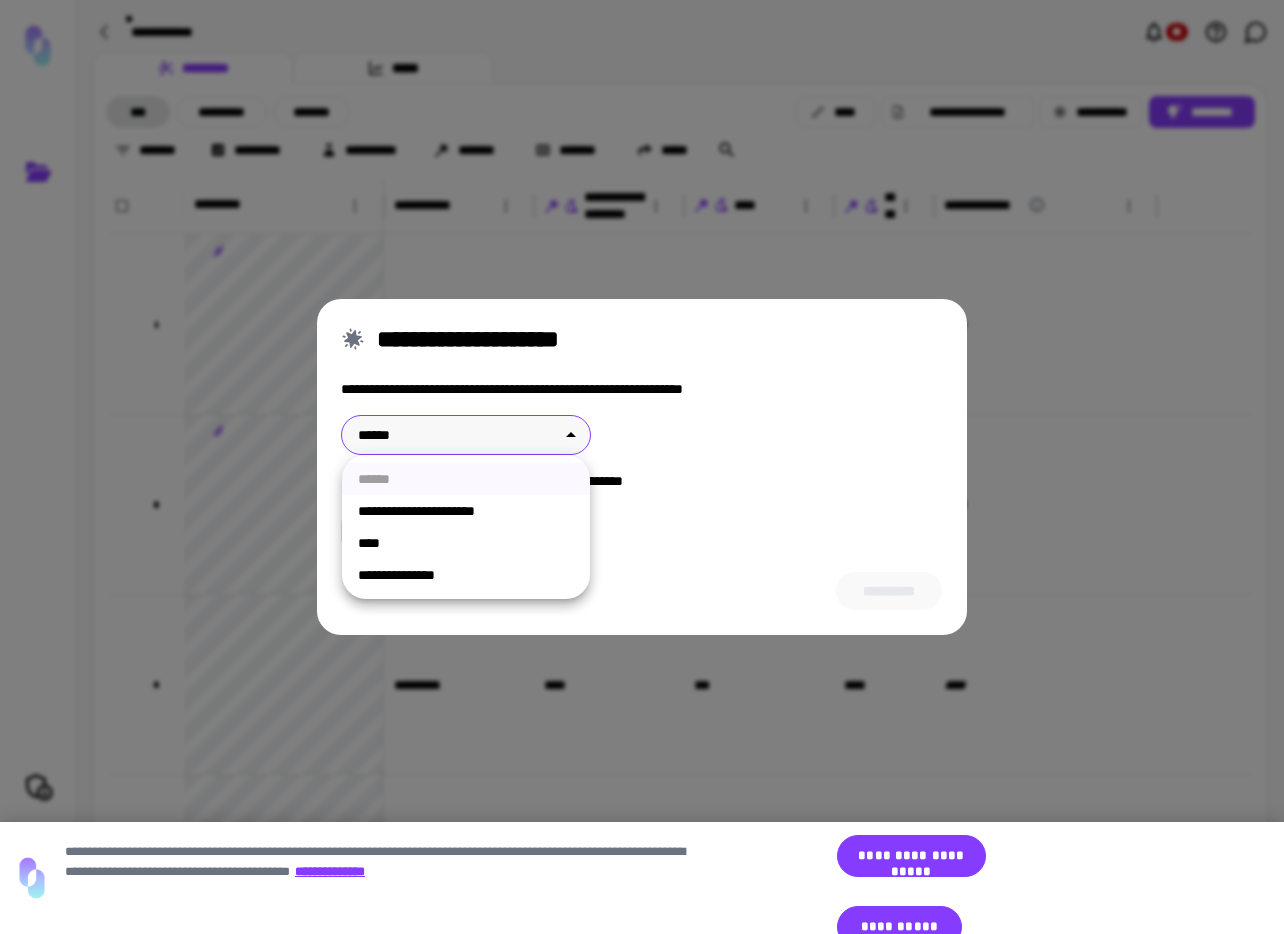 click on "****" at bounding box center (466, 543) 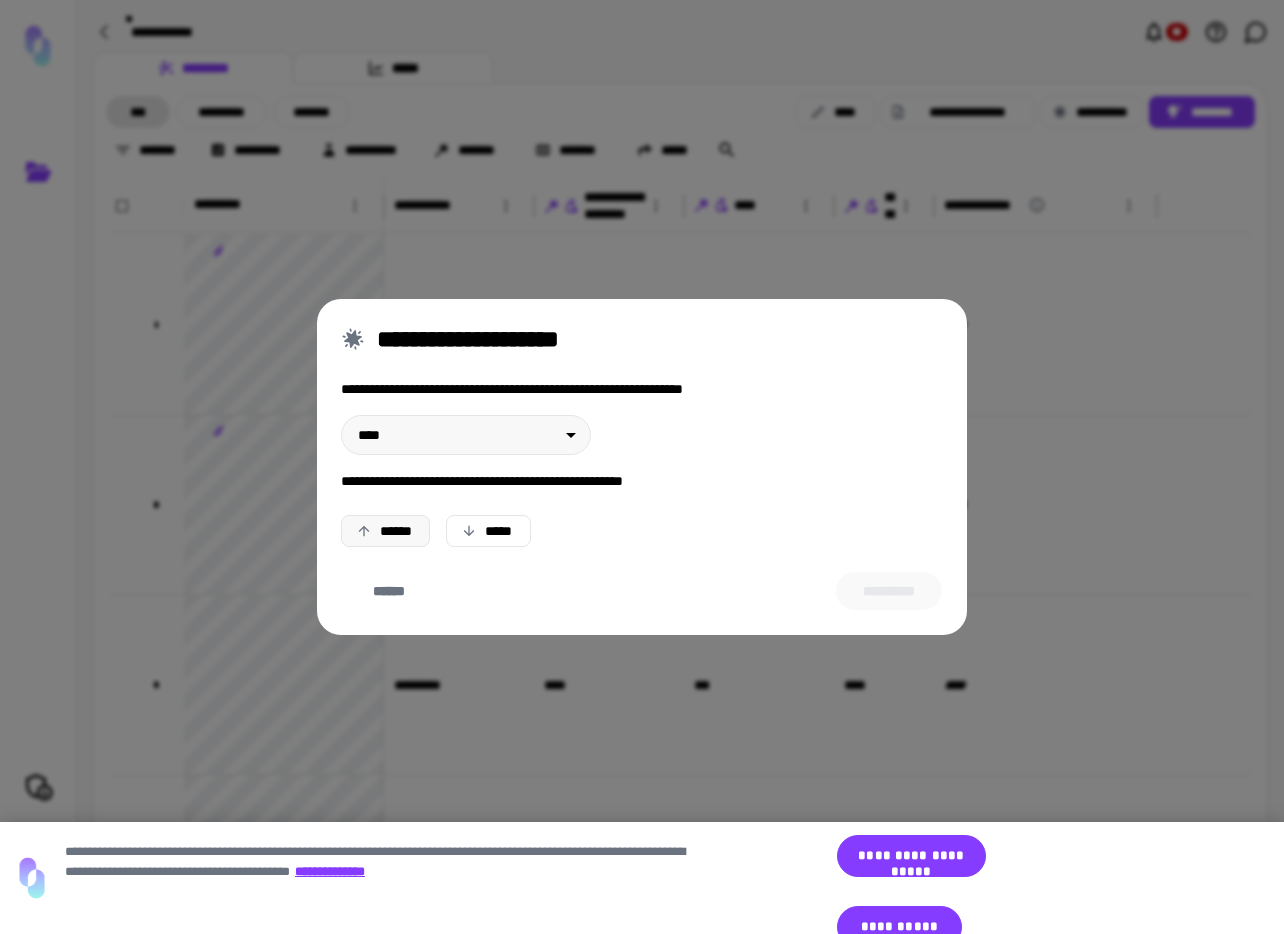 click on "******" at bounding box center [385, 531] 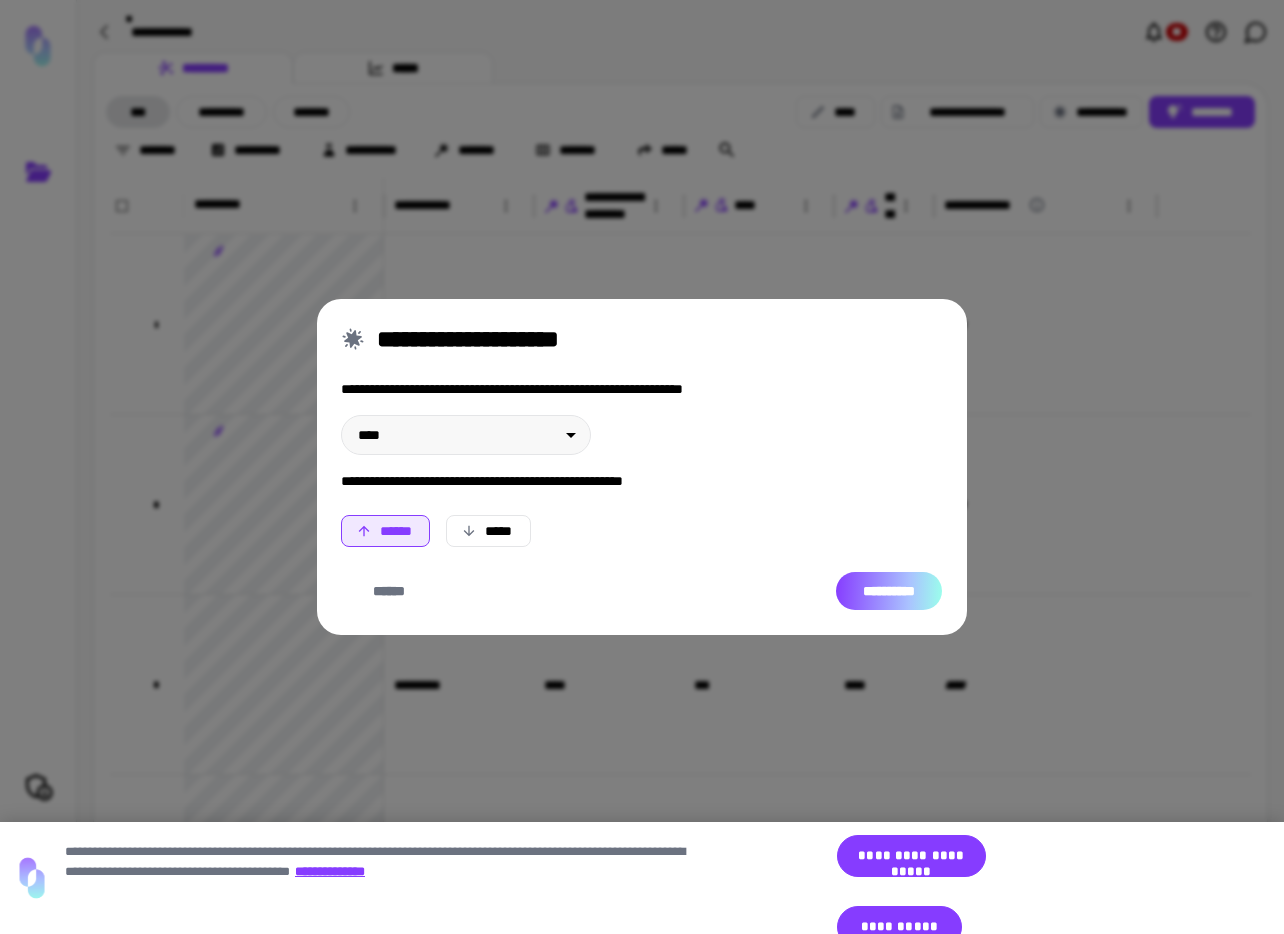 click on "**********" at bounding box center (889, 591) 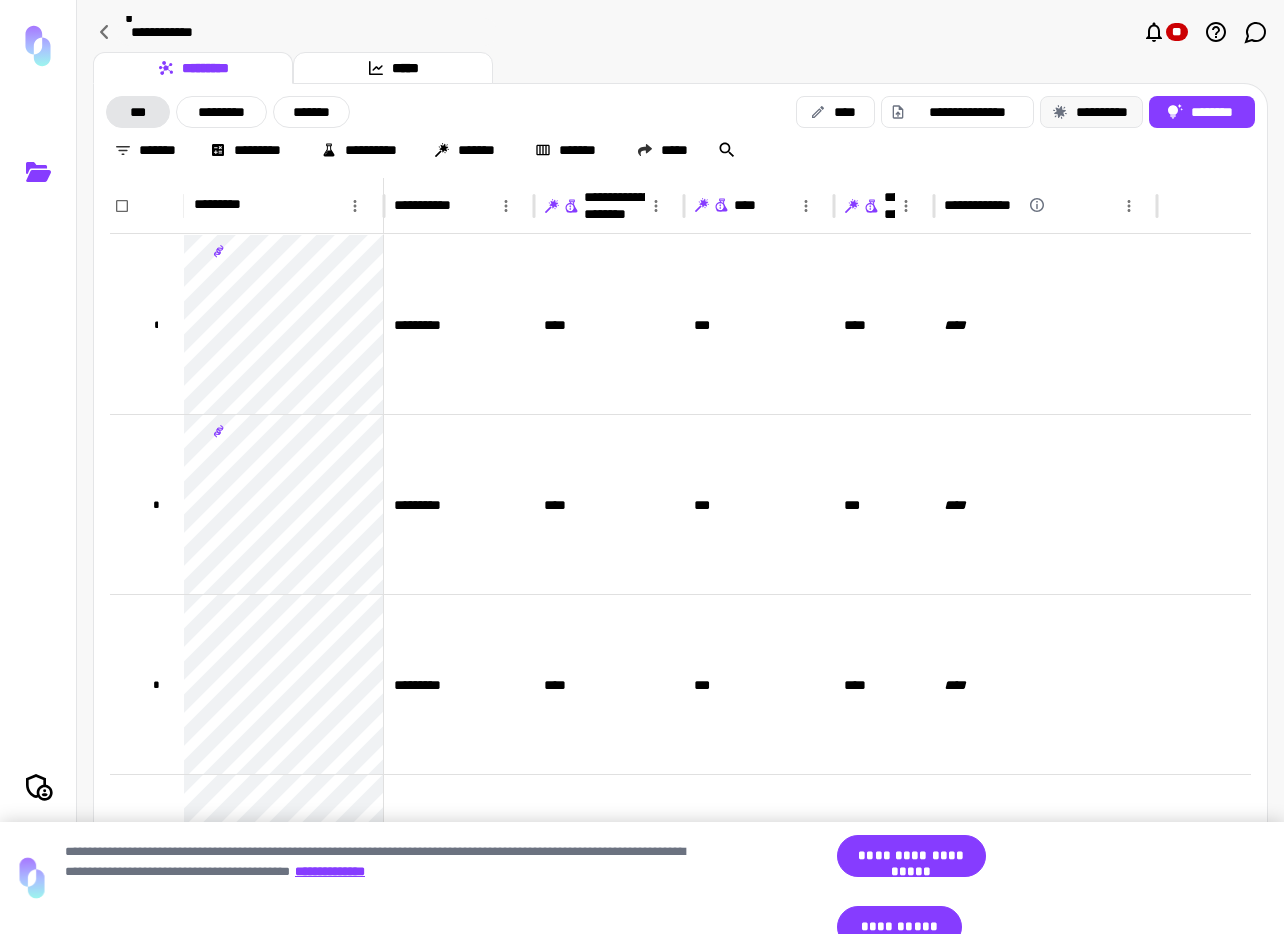 click 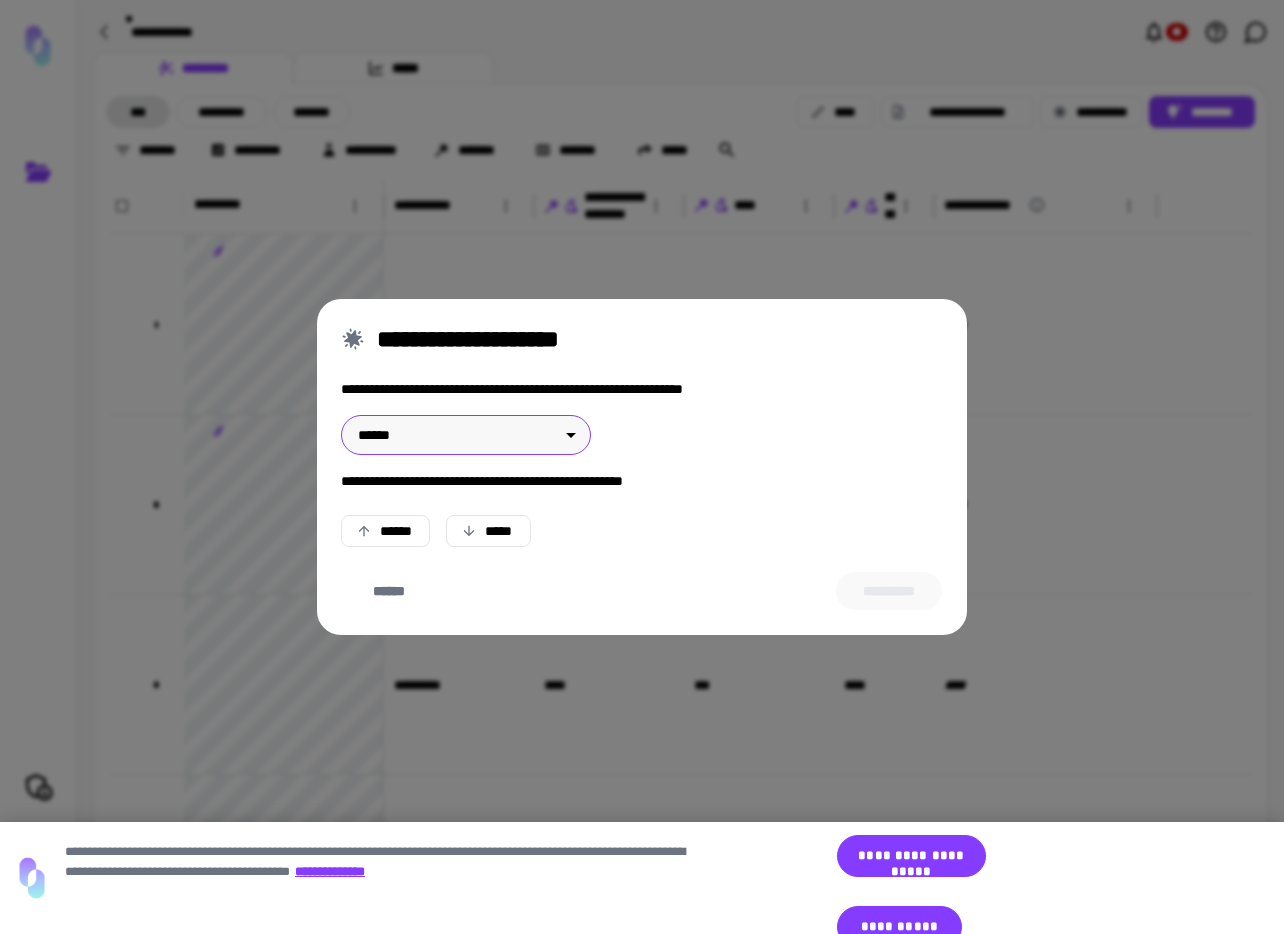 click on "**********" at bounding box center (642, 467) 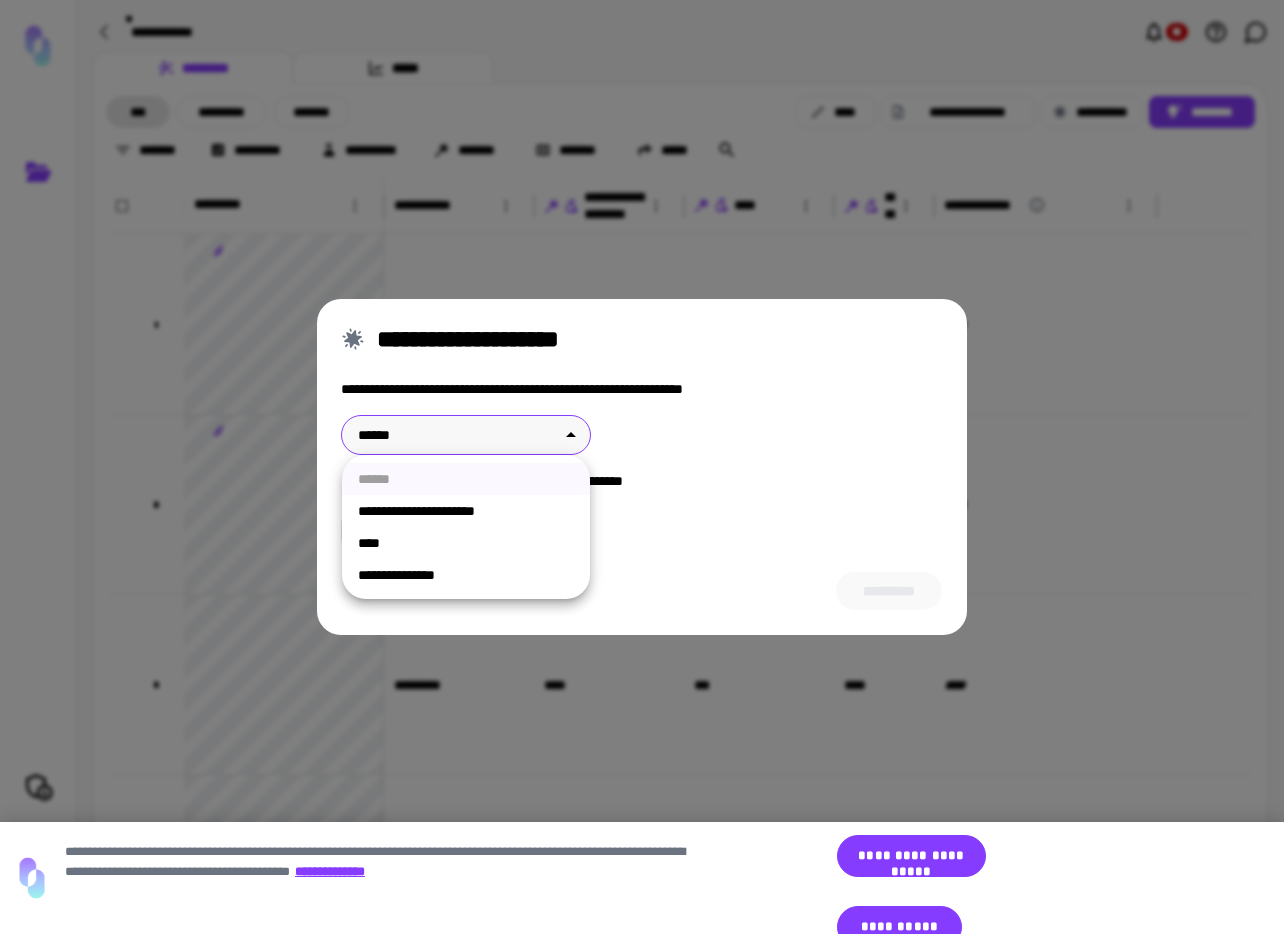 click on "****" at bounding box center (466, 543) 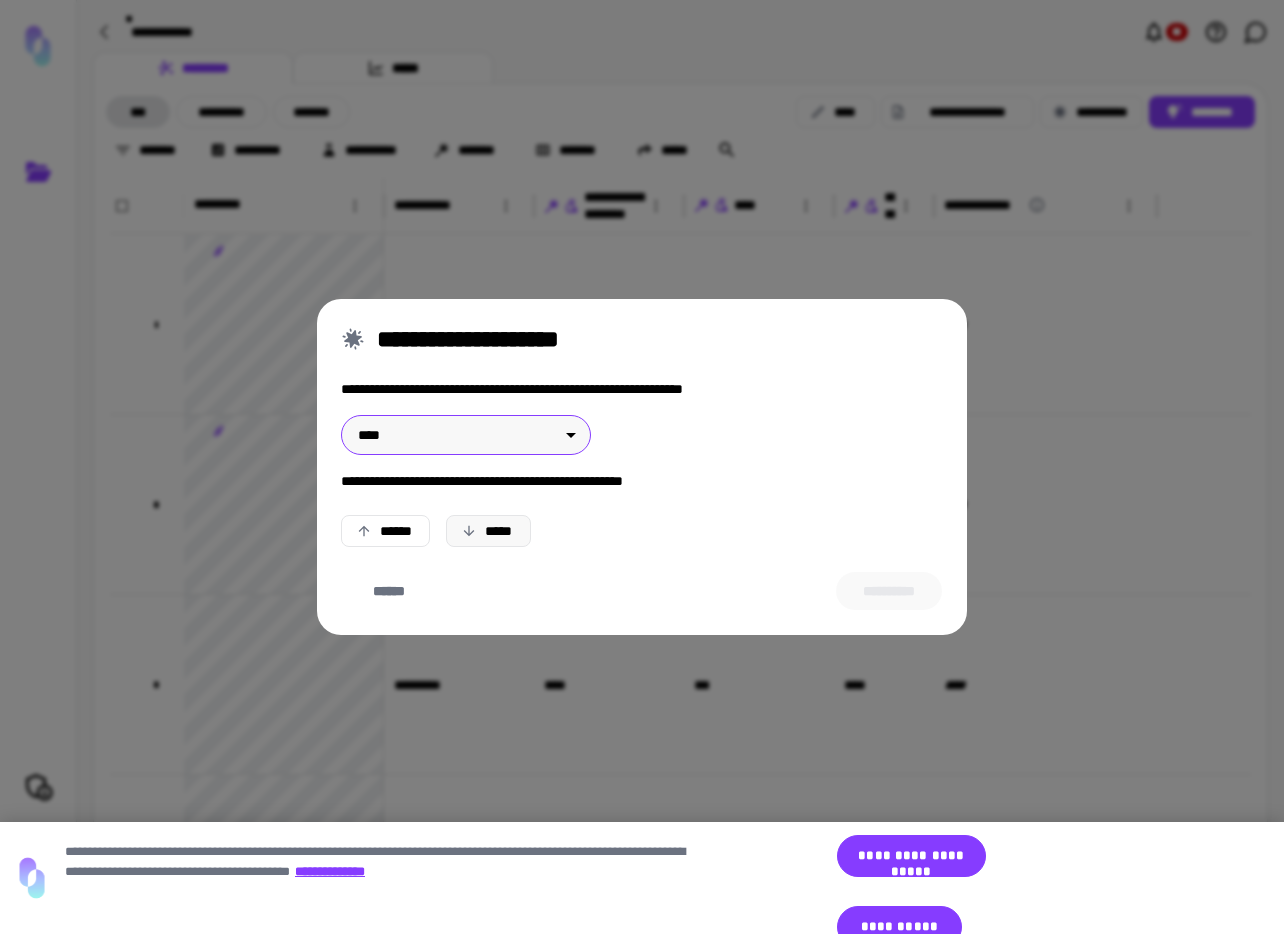 click on "*****" at bounding box center (488, 531) 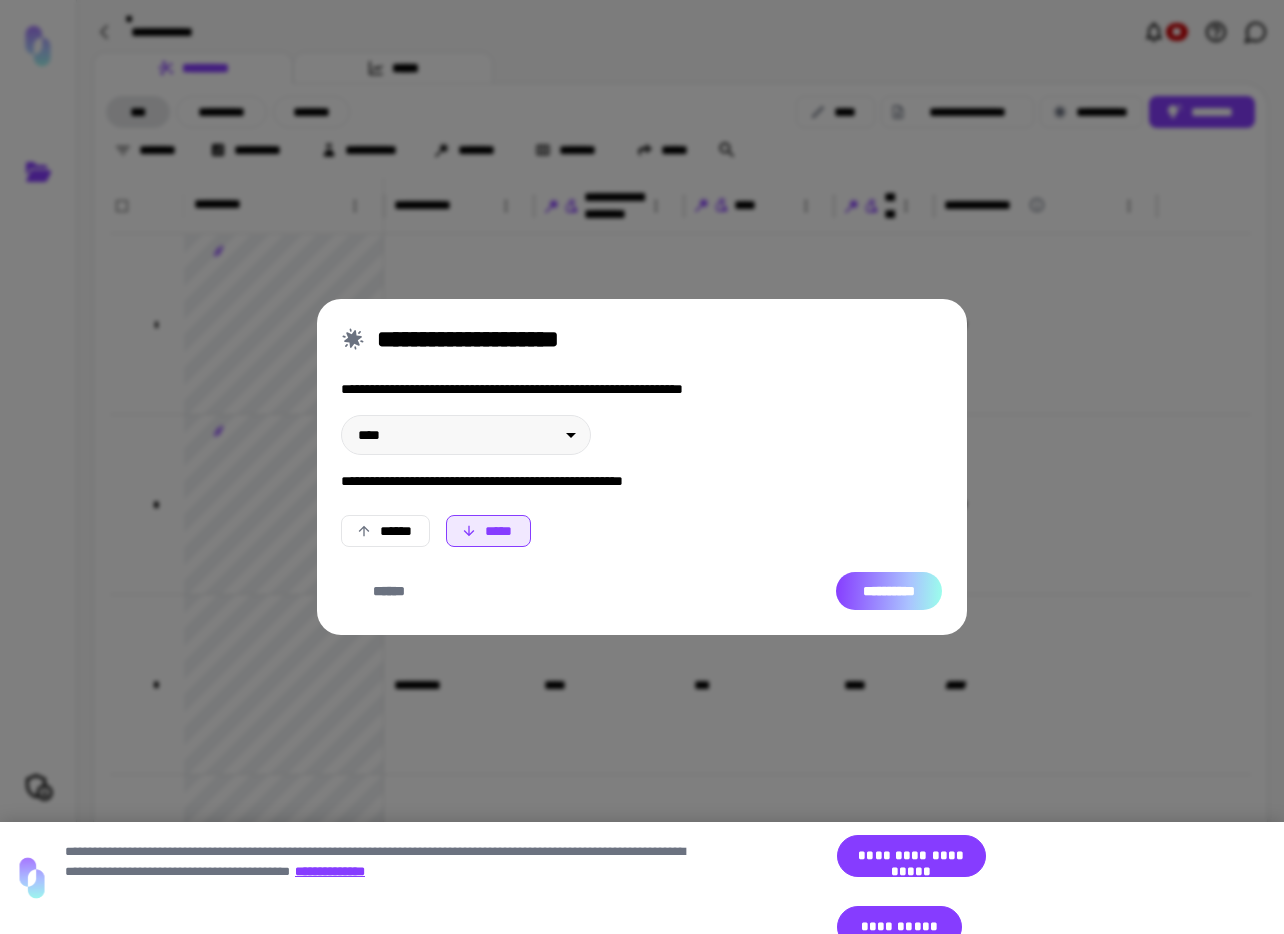 click on "**********" at bounding box center [889, 591] 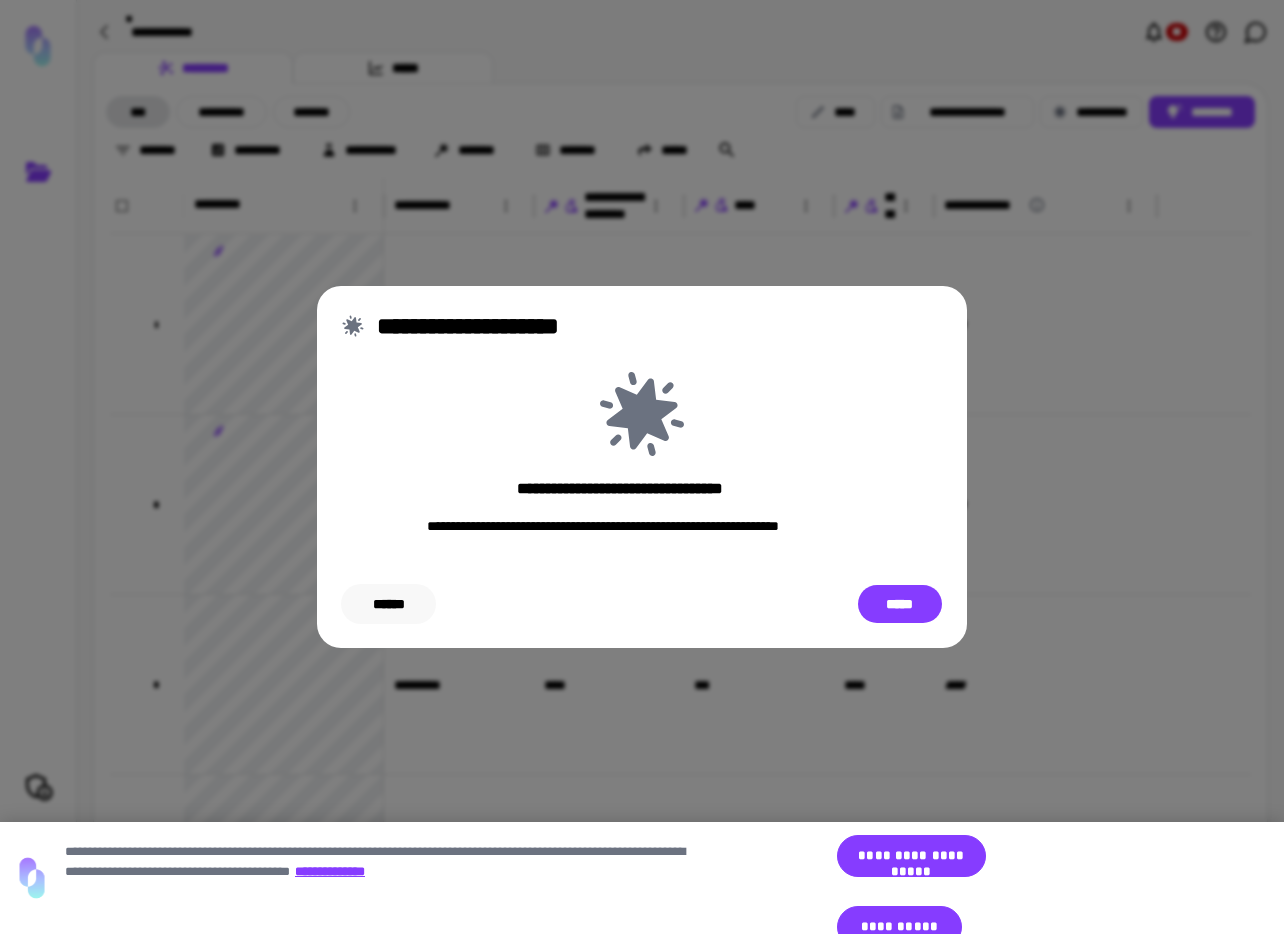 click on "******" at bounding box center (388, 604) 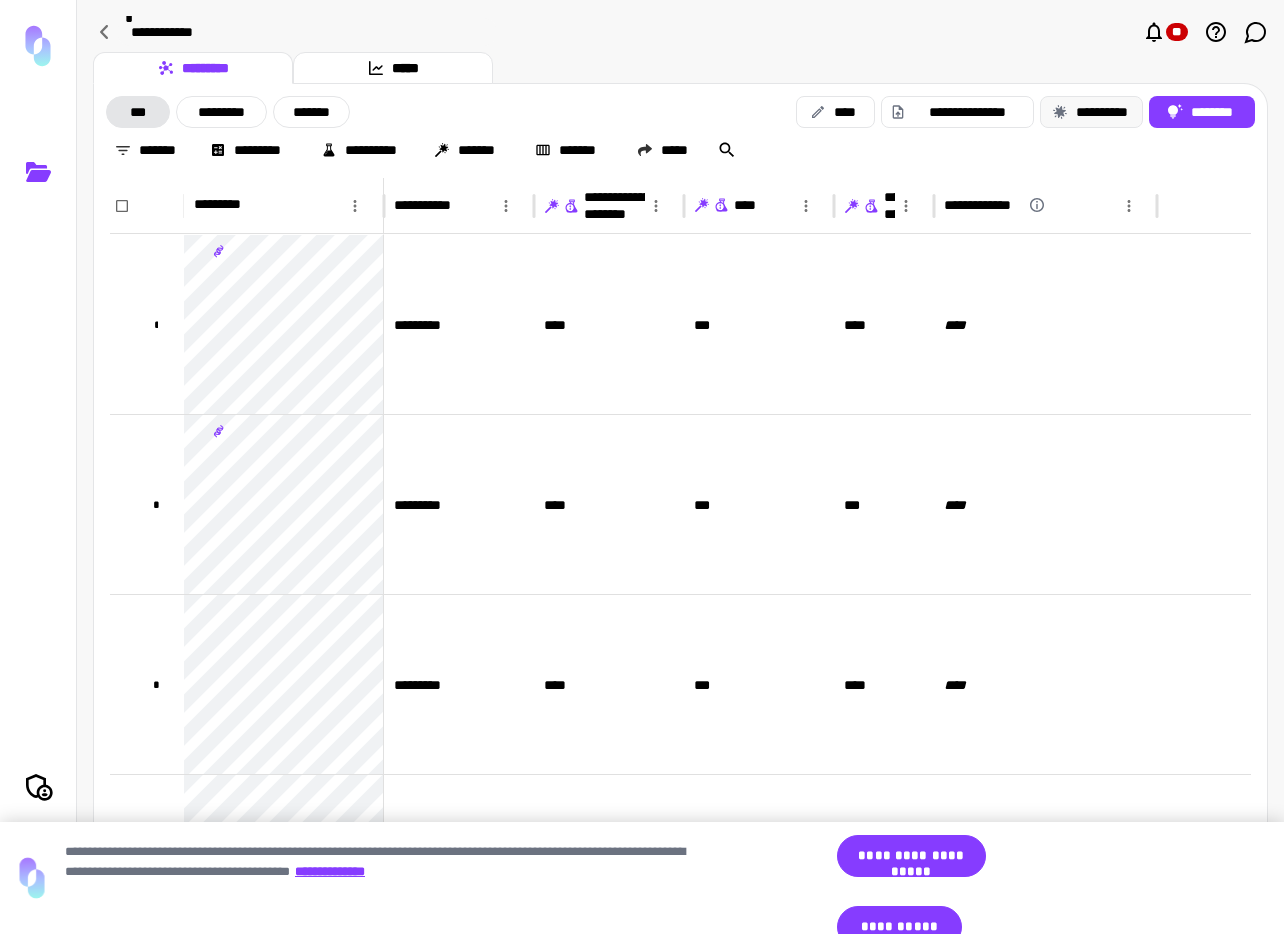 click 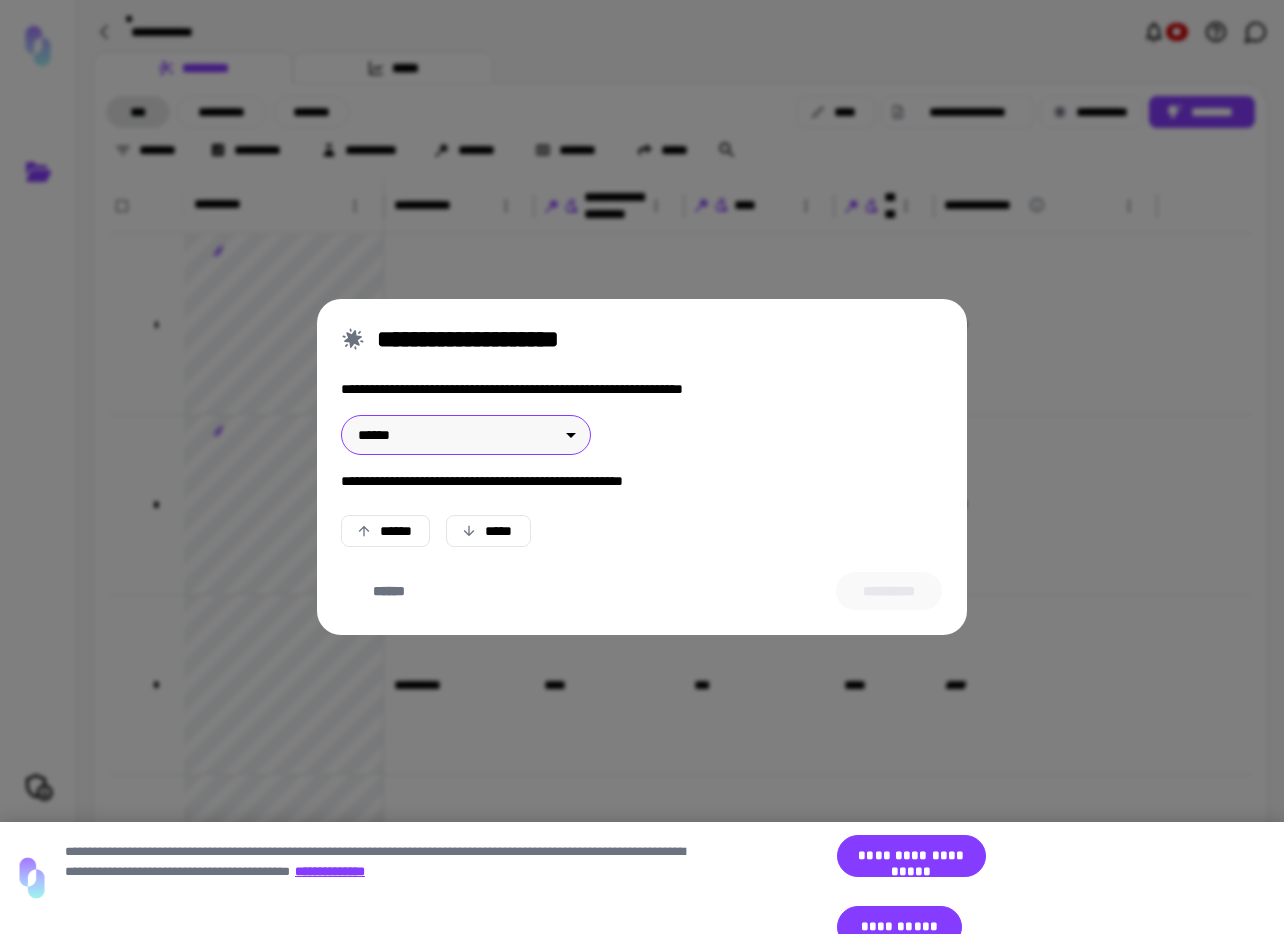 click on "**********" at bounding box center [642, 467] 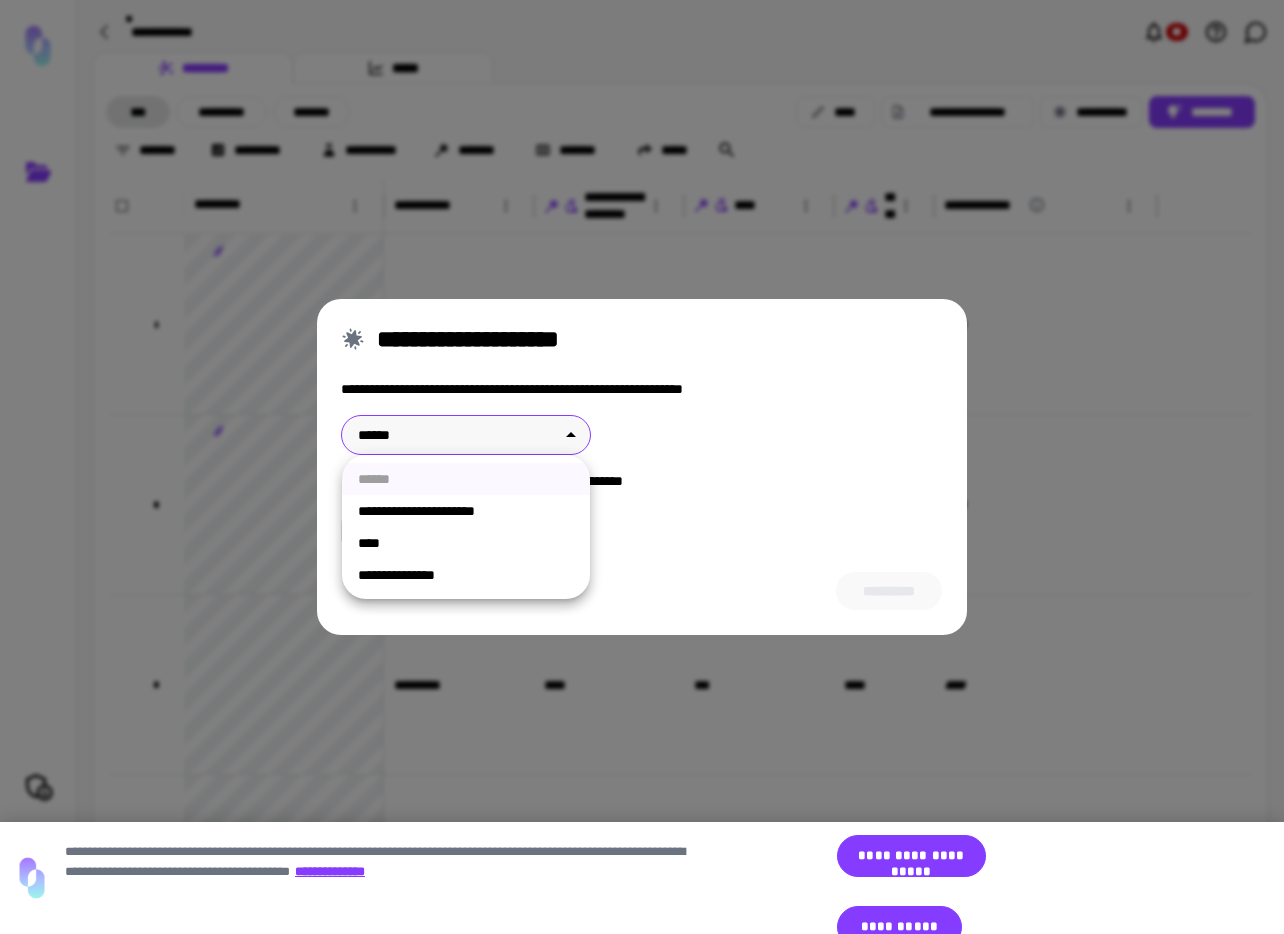 click on "**********" at bounding box center (466, 511) 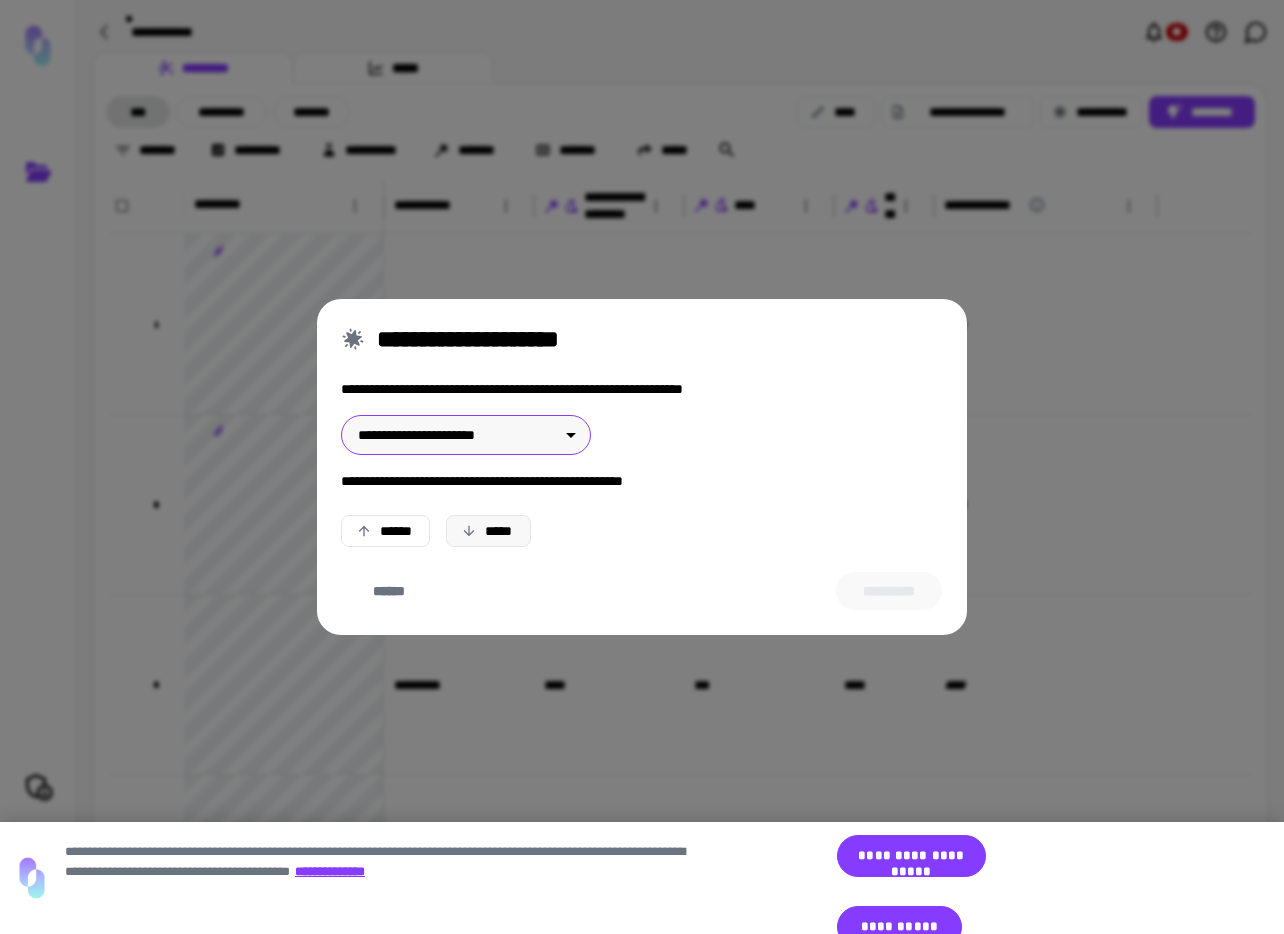 click on "*****" at bounding box center (488, 531) 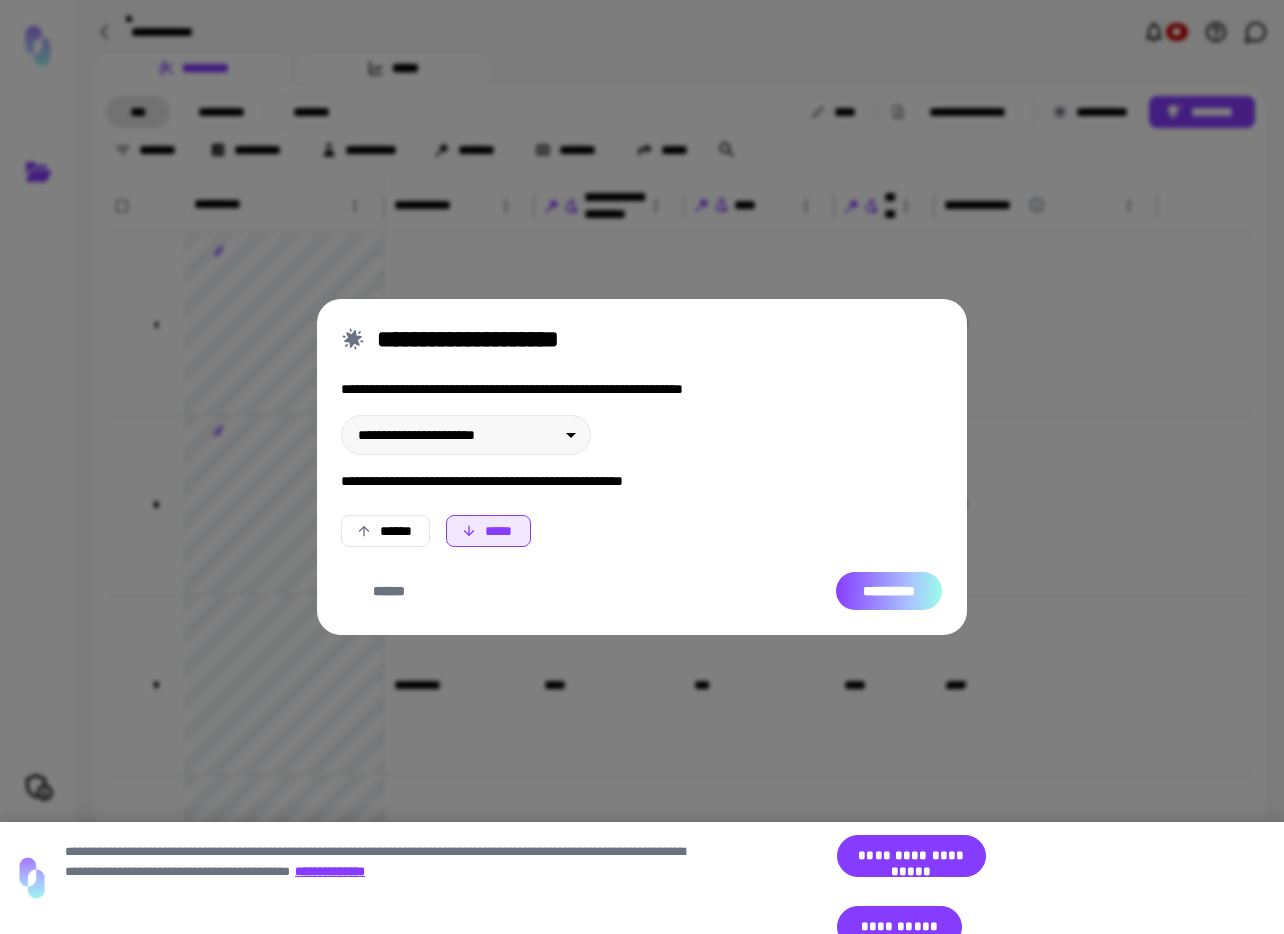 click on "**********" at bounding box center (889, 591) 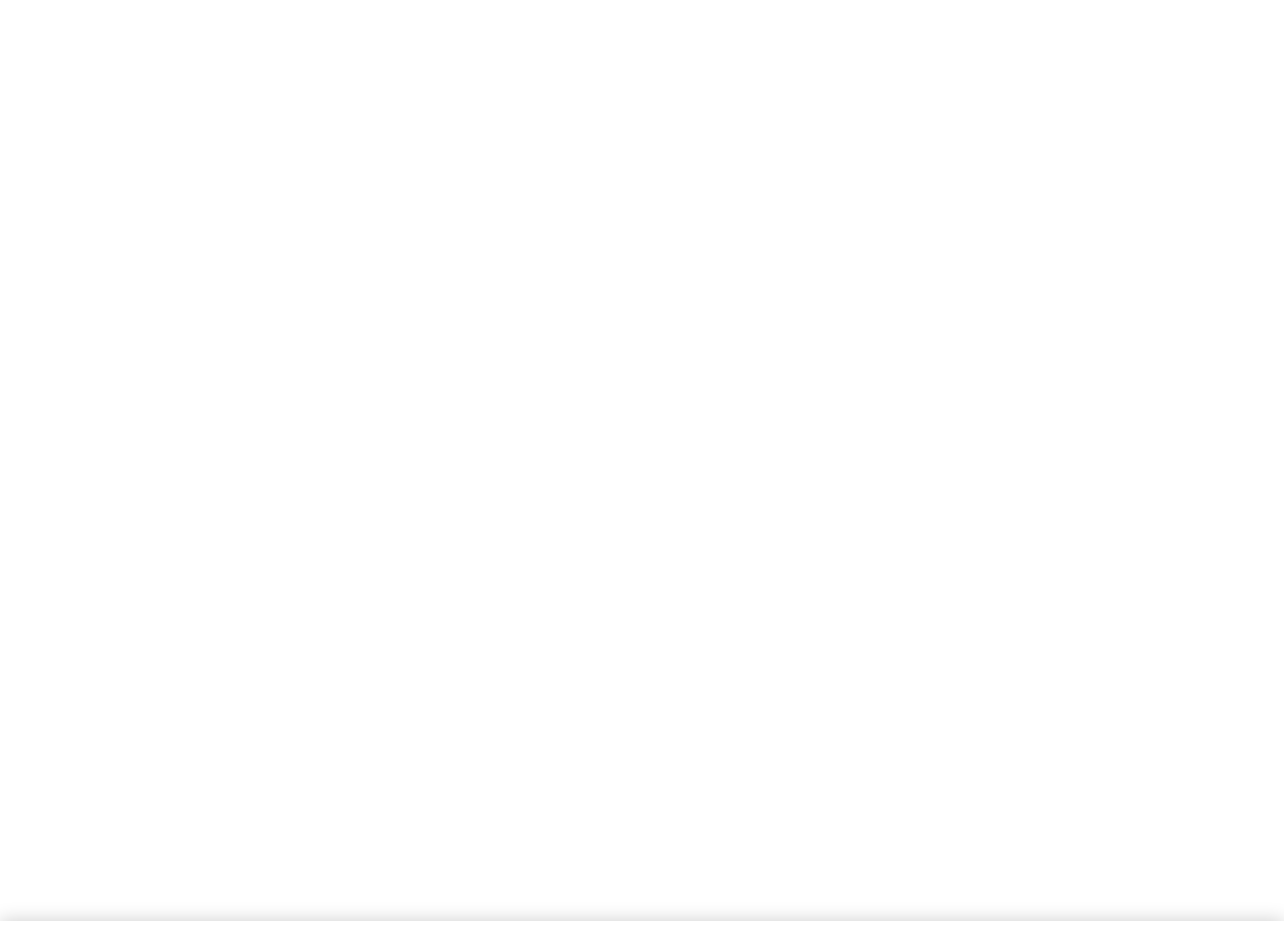scroll, scrollTop: 0, scrollLeft: 0, axis: both 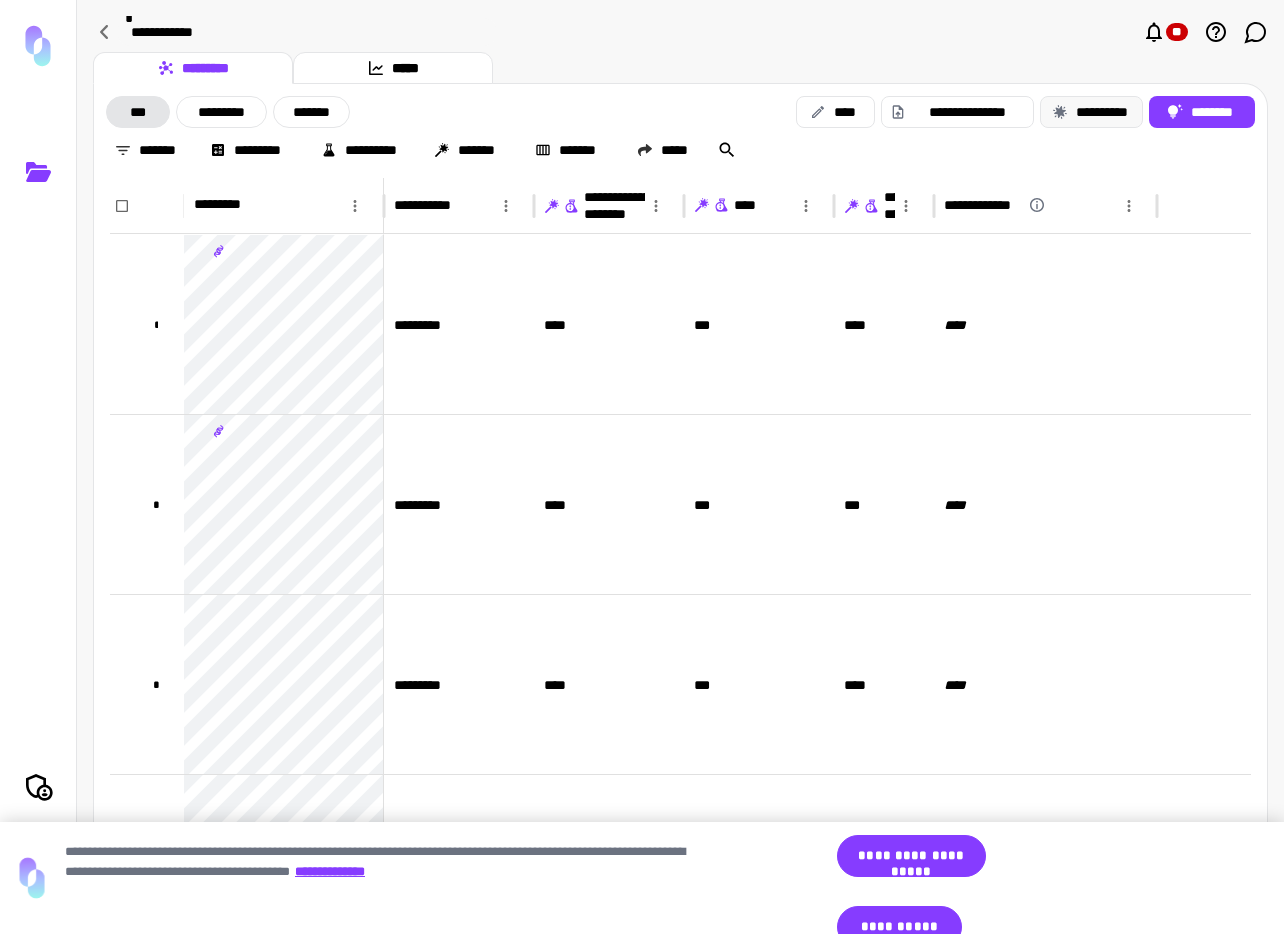 click on "**********" at bounding box center [1091, 112] 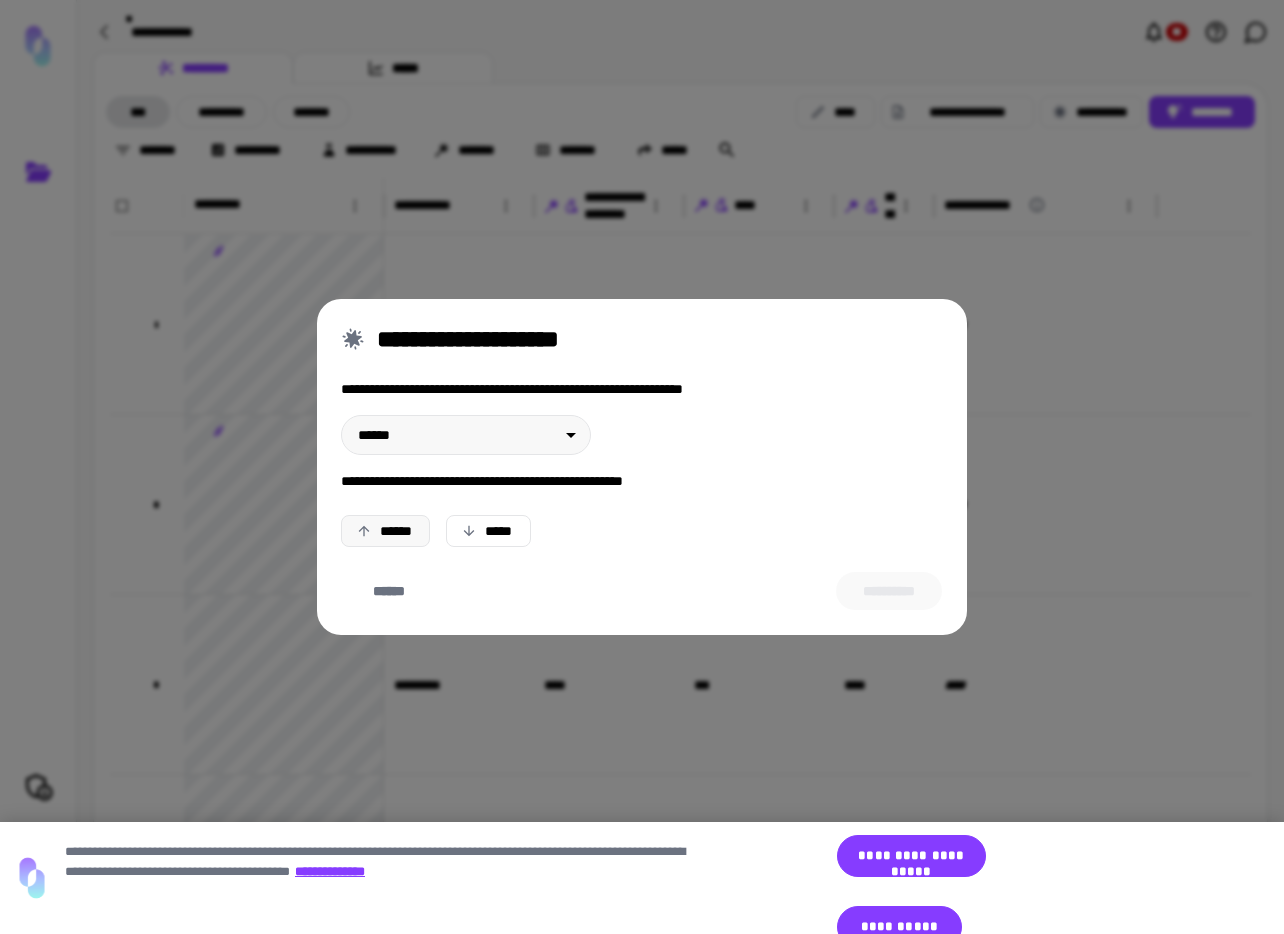 click on "******" at bounding box center (385, 531) 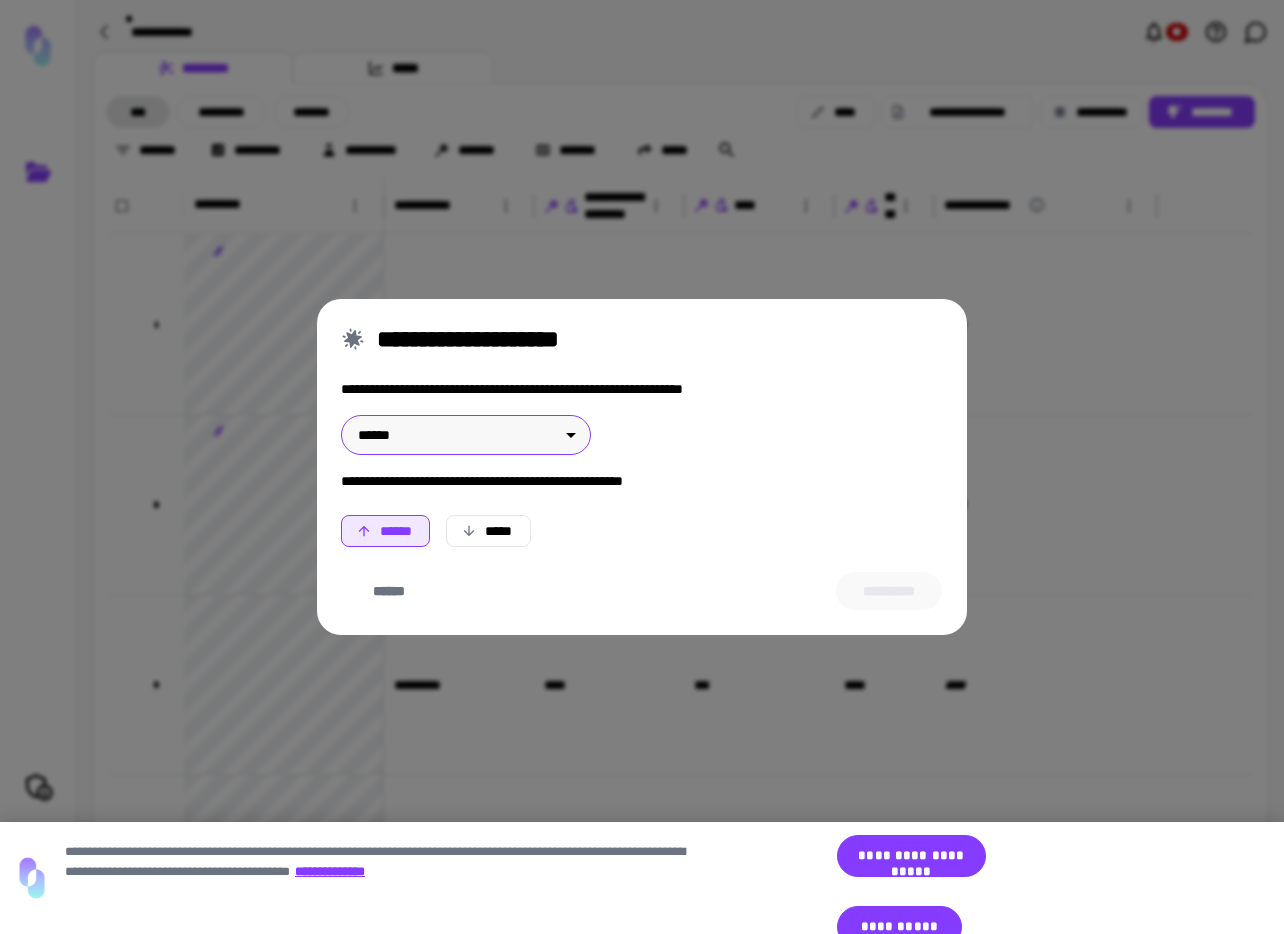 click on "**********" at bounding box center (642, 467) 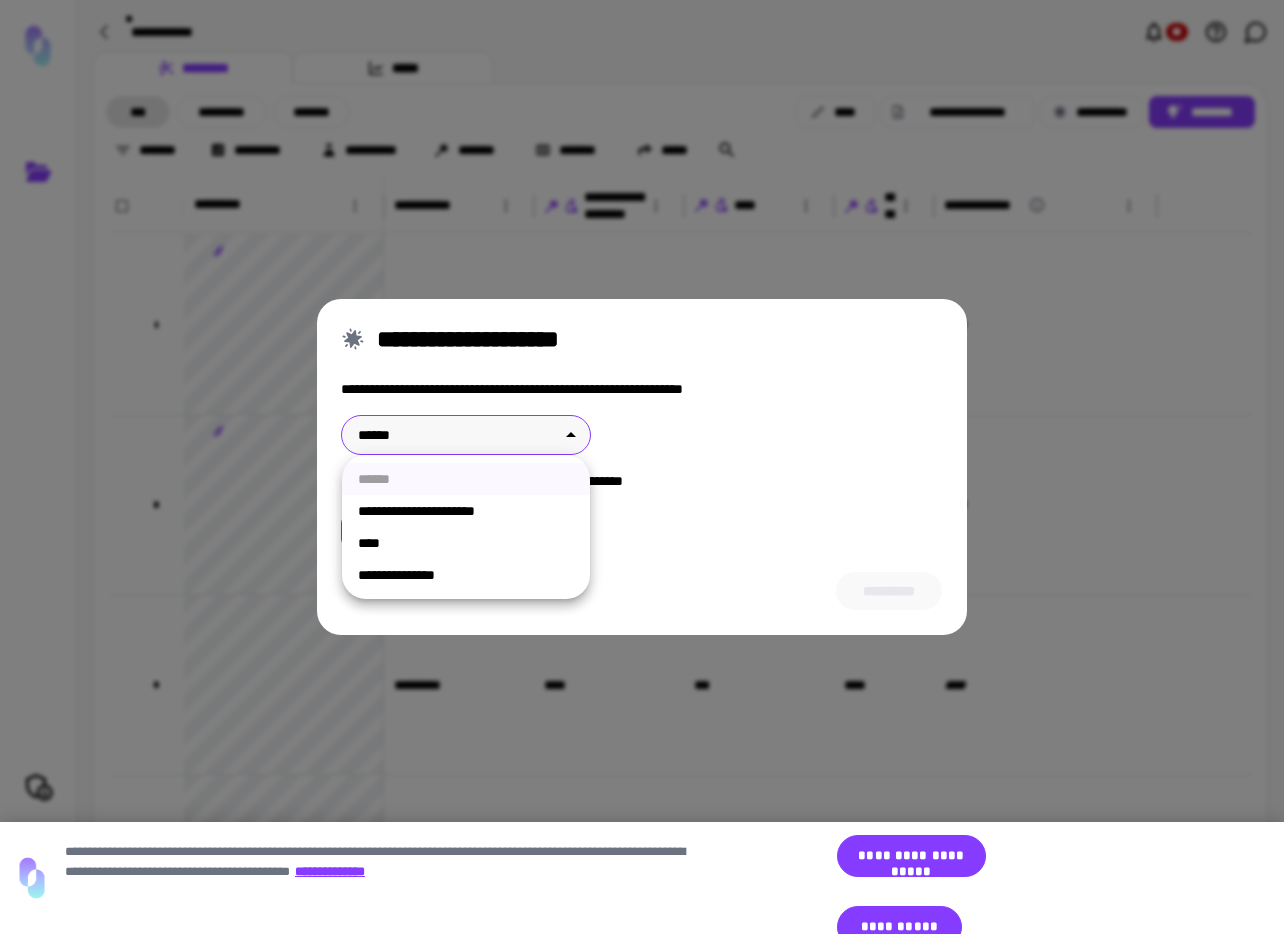 click on "**********" at bounding box center [466, 511] 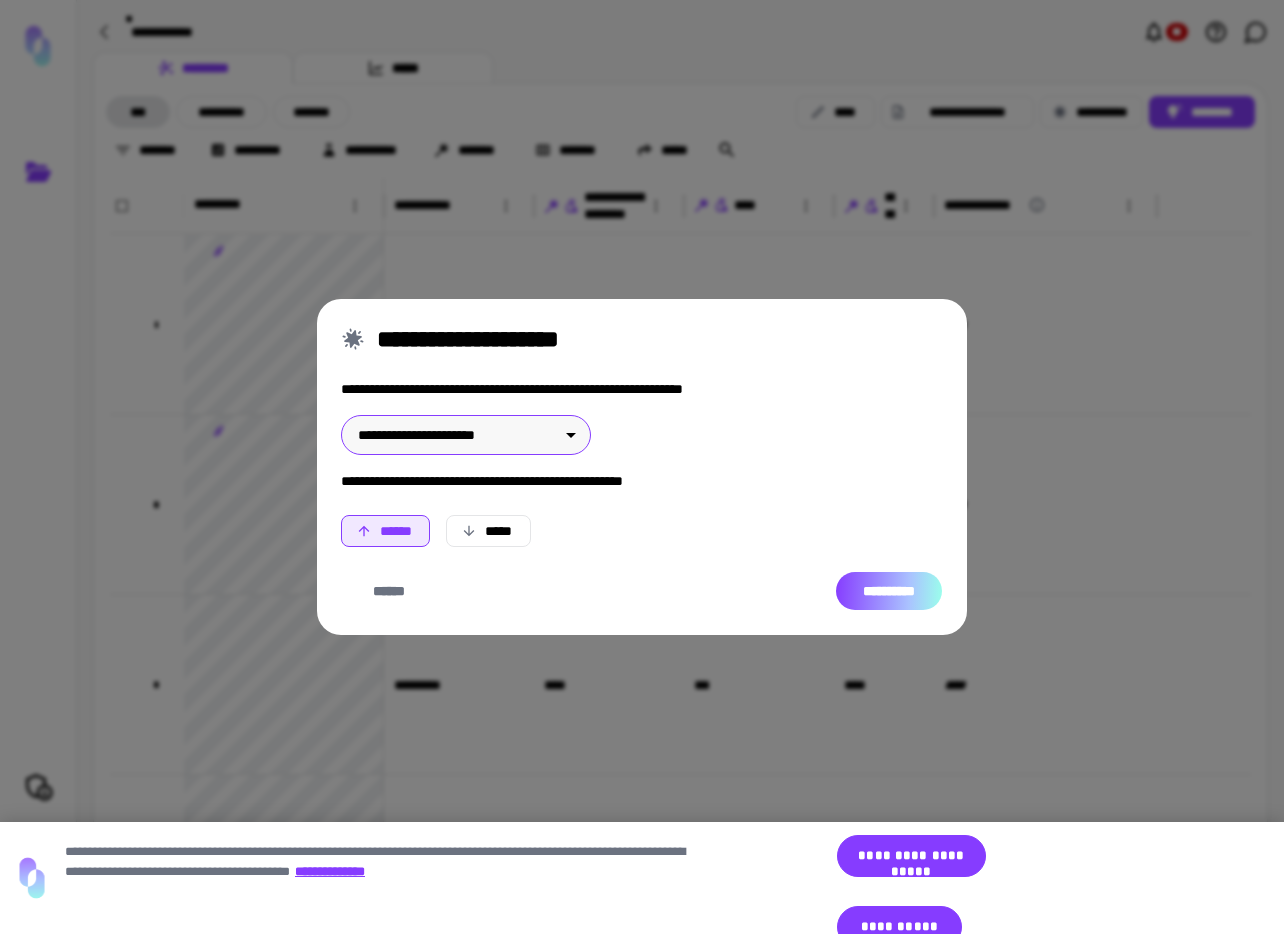 click on "**********" at bounding box center (889, 591) 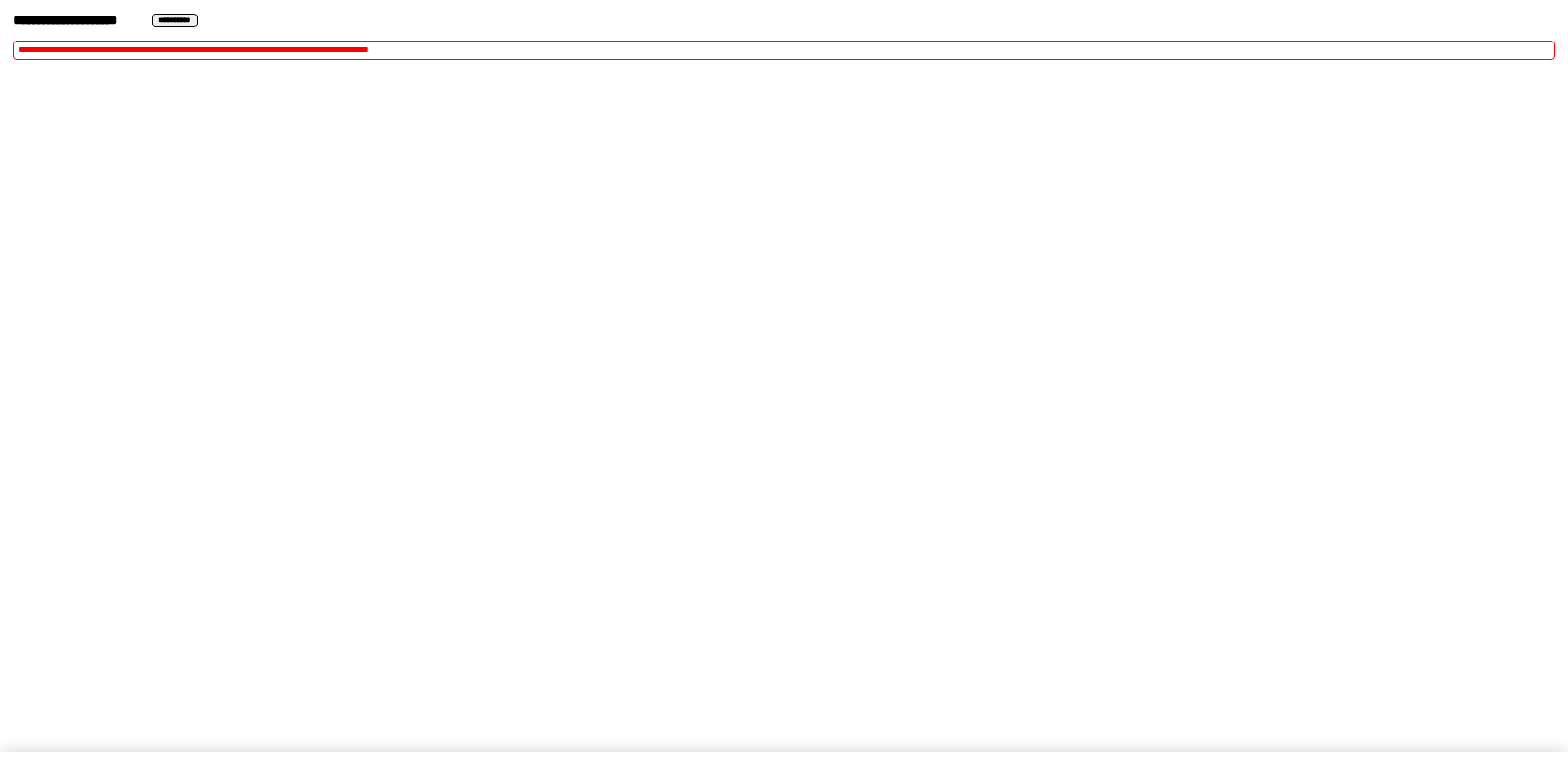 scroll, scrollTop: 0, scrollLeft: 0, axis: both 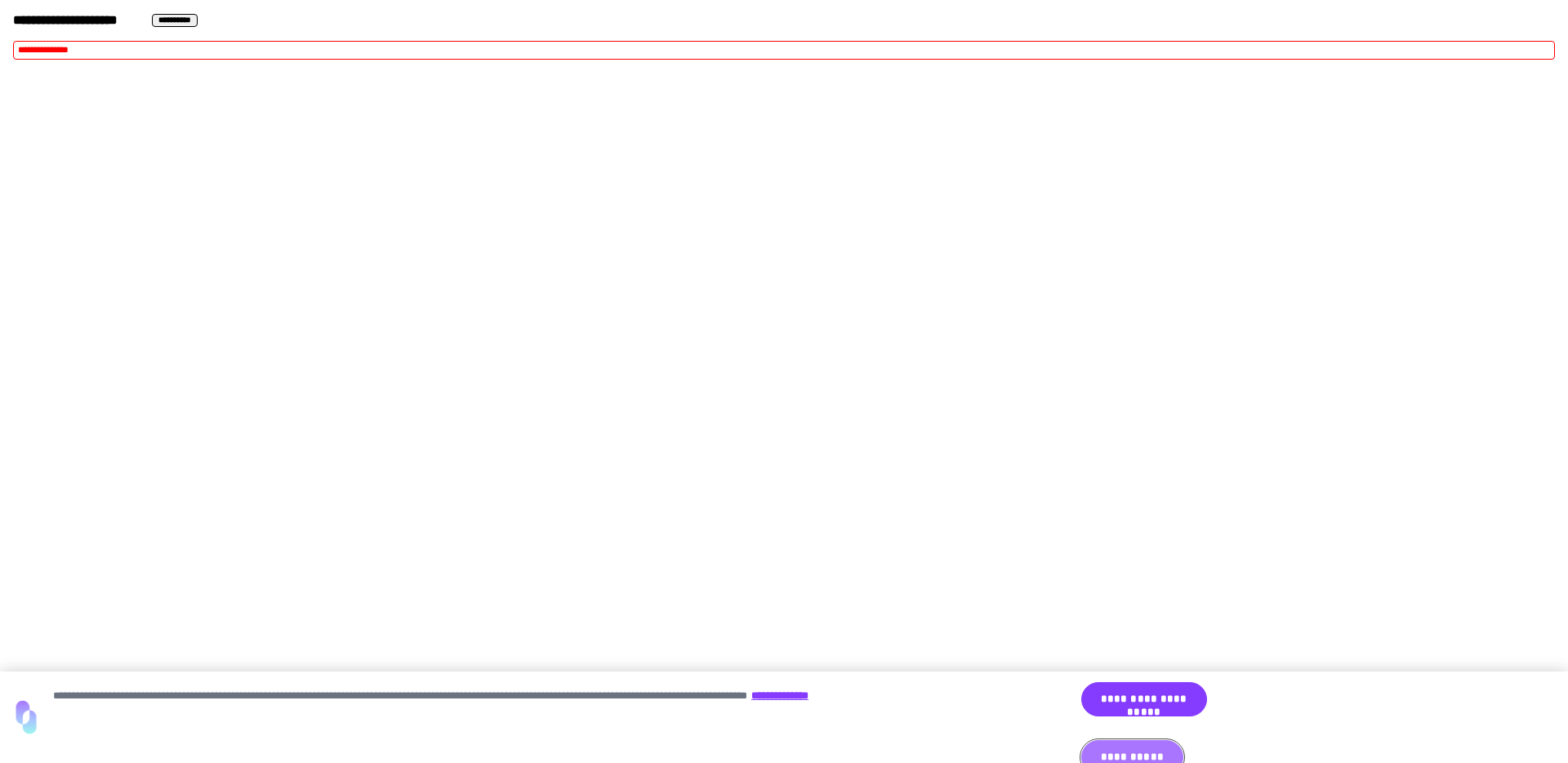 click on "**********" at bounding box center [1132, 757] 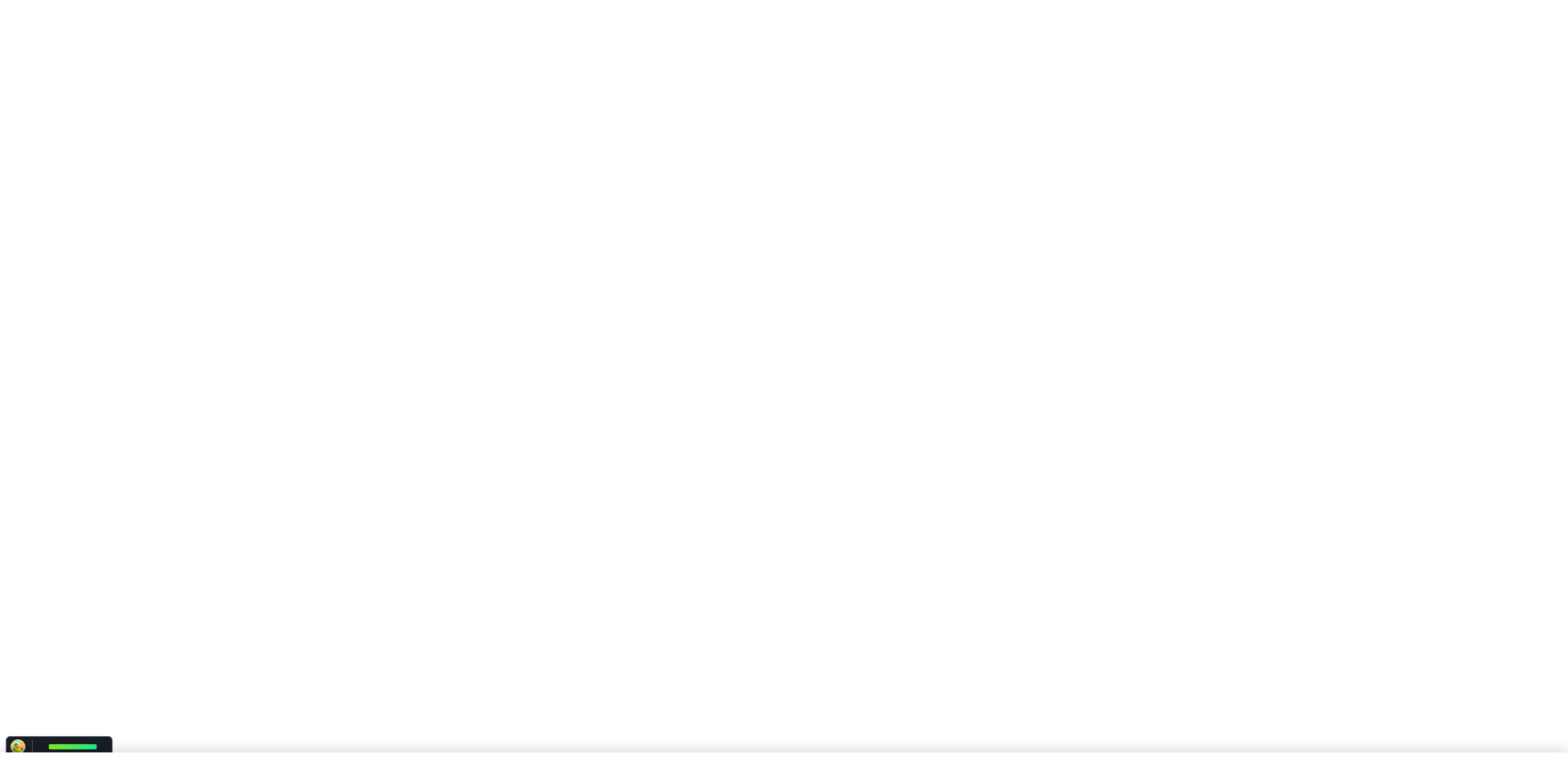 scroll, scrollTop: 0, scrollLeft: 0, axis: both 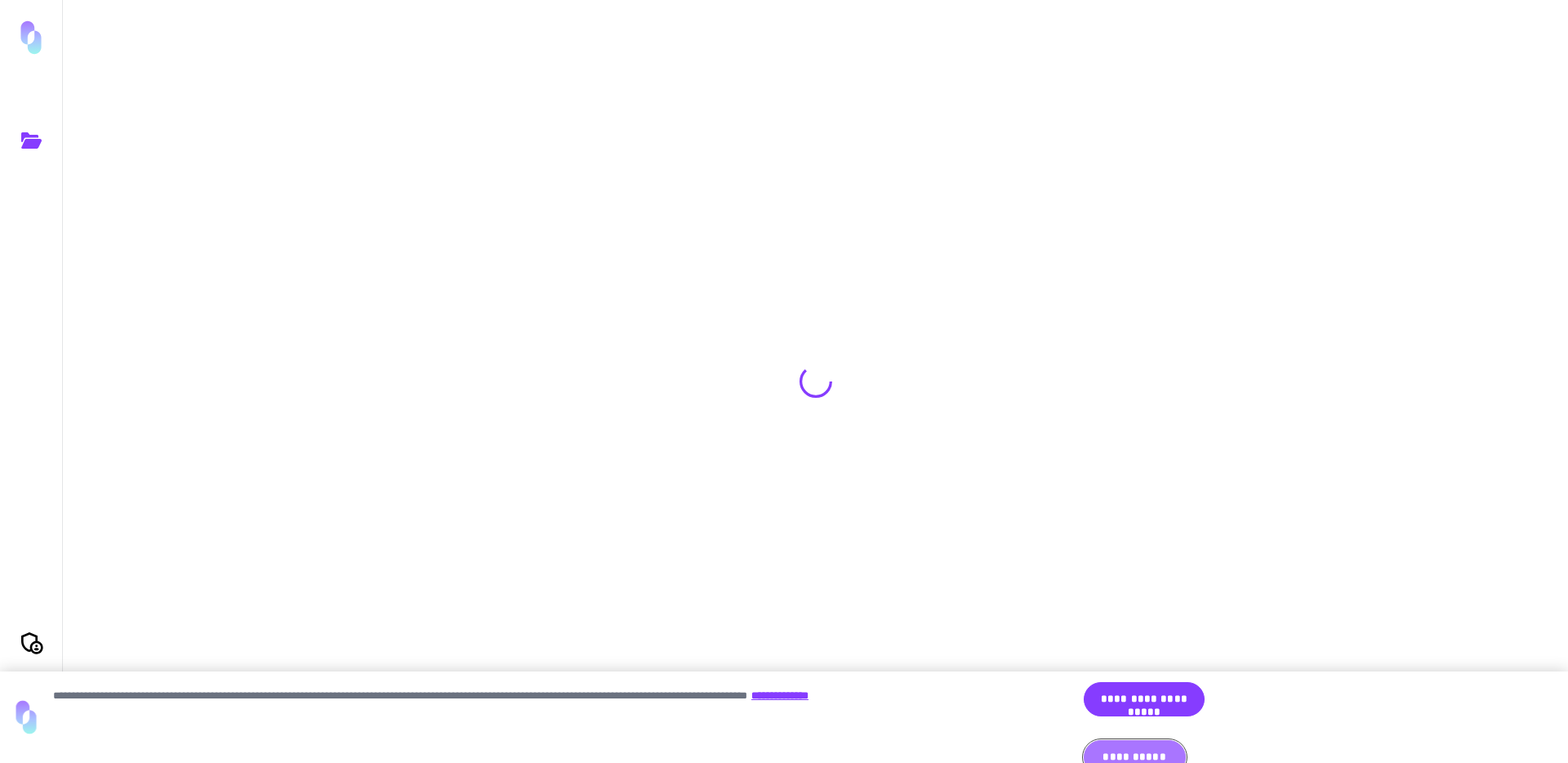 click on "**********" at bounding box center (1134, 757) 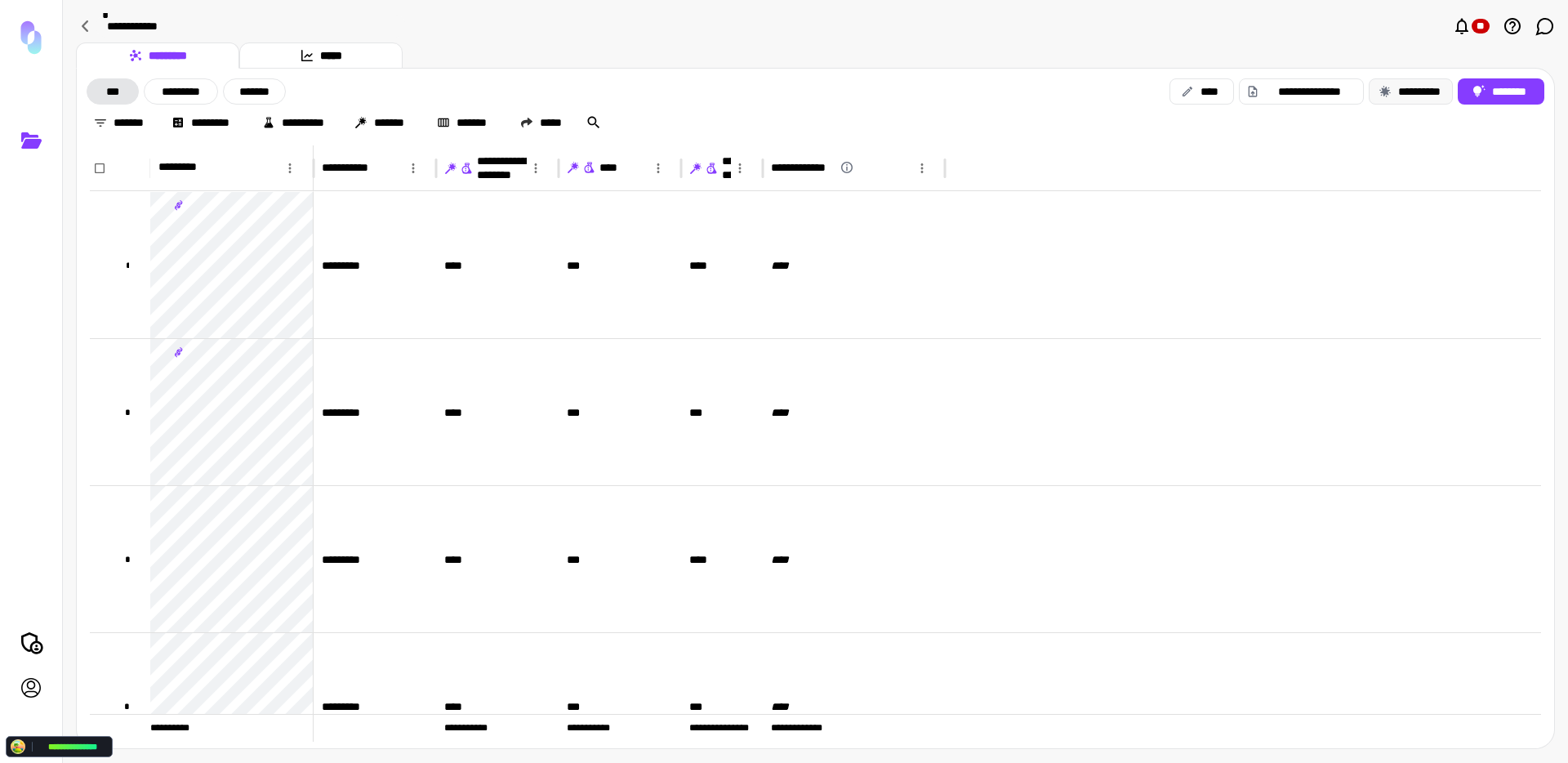 click on "**********" at bounding box center [1410, 91] 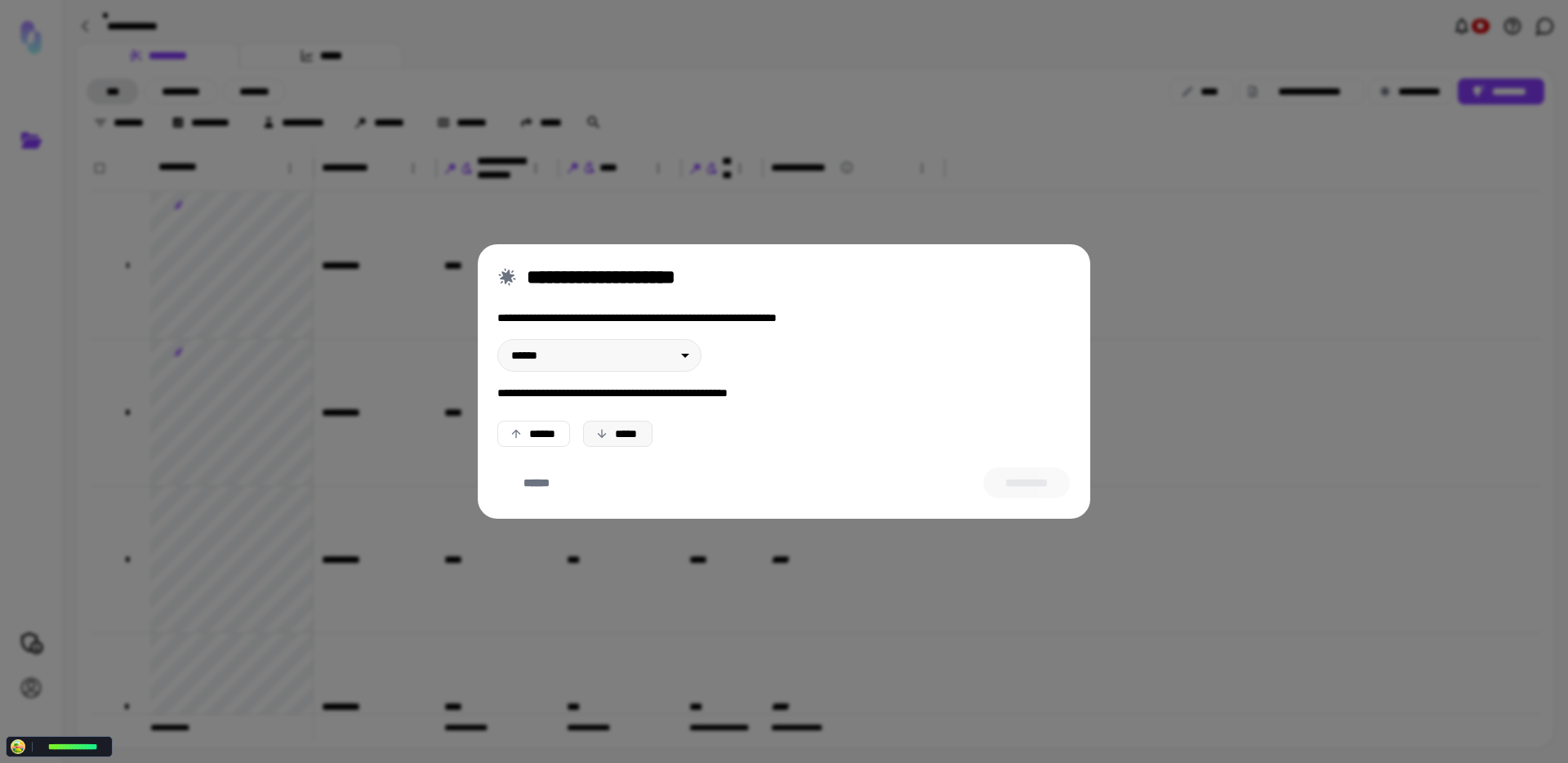 click on "*****" at bounding box center (617, 434) 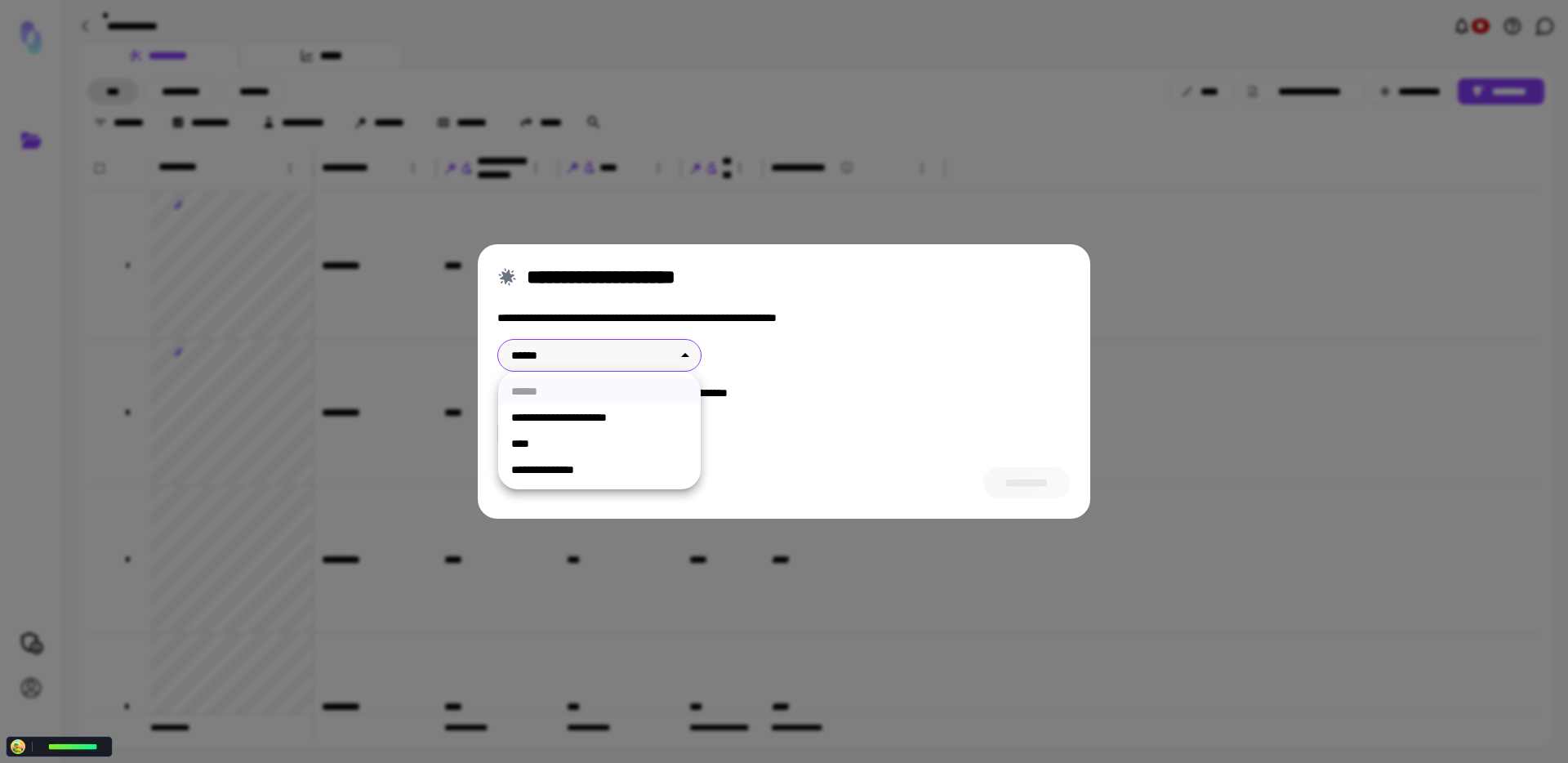 click on "**********" at bounding box center (784, 382) 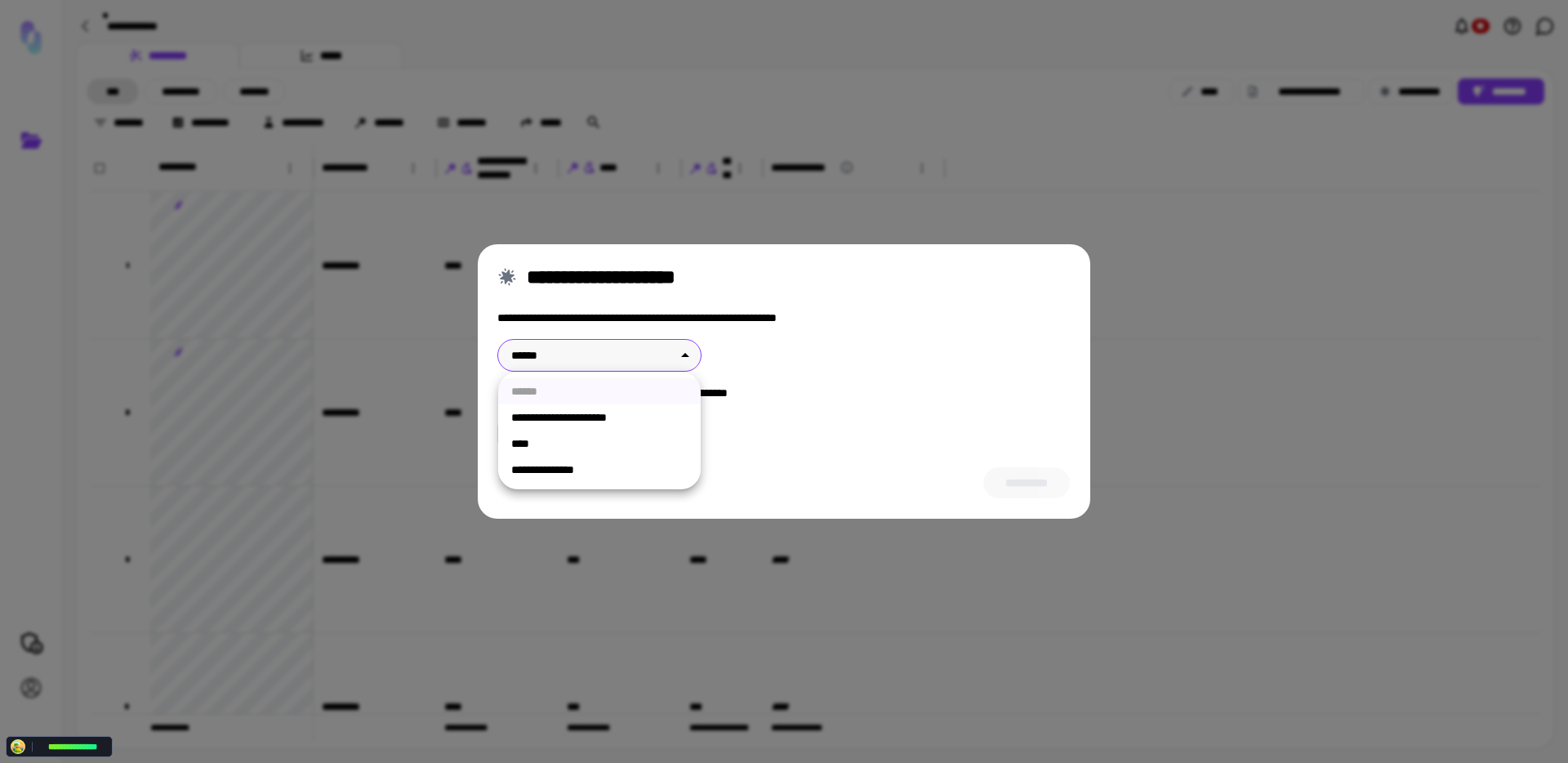 click on "**********" at bounding box center [599, 417] 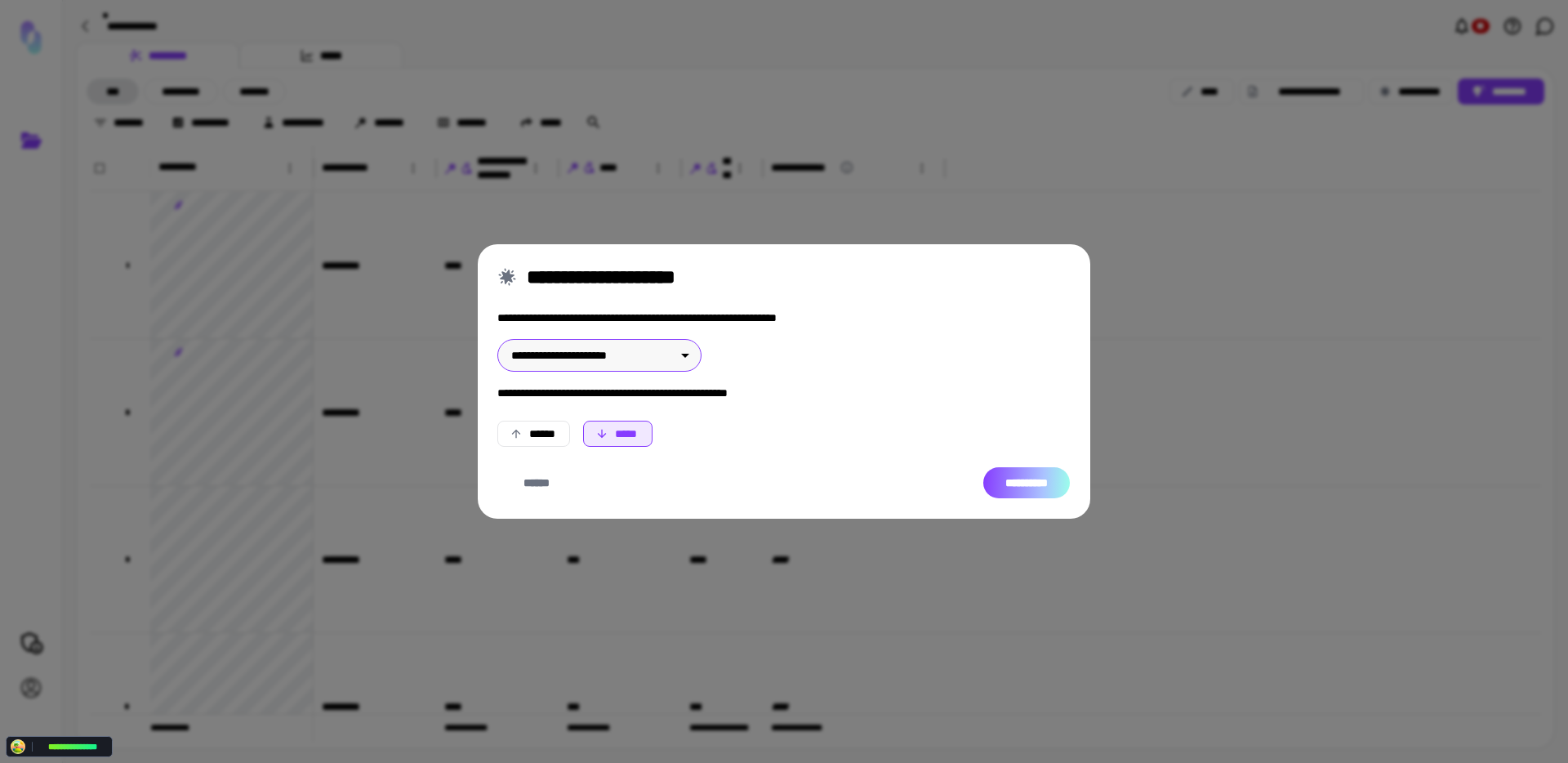 click on "**********" at bounding box center [1027, 483] 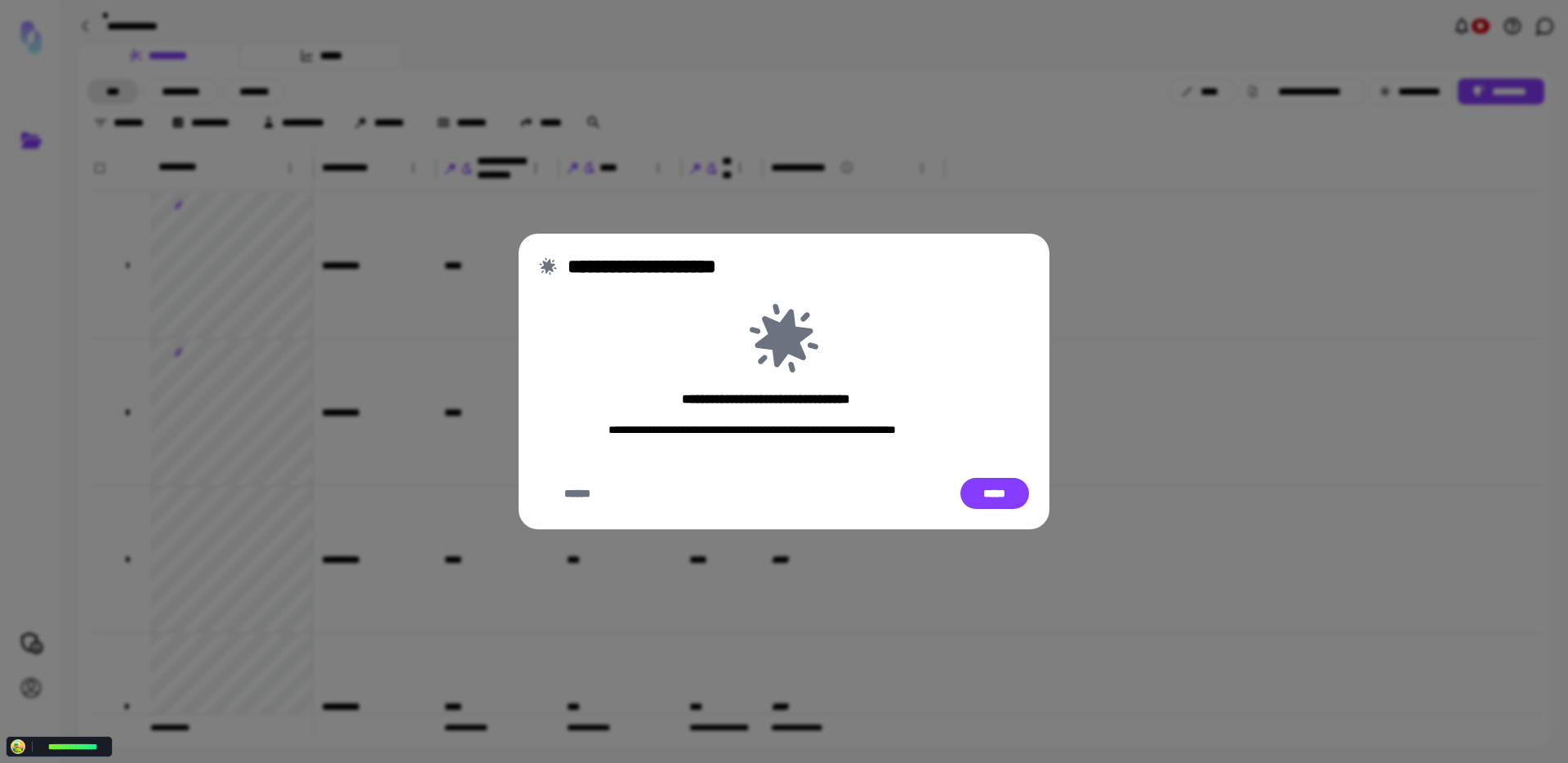 click on "**********" at bounding box center (784, 382) 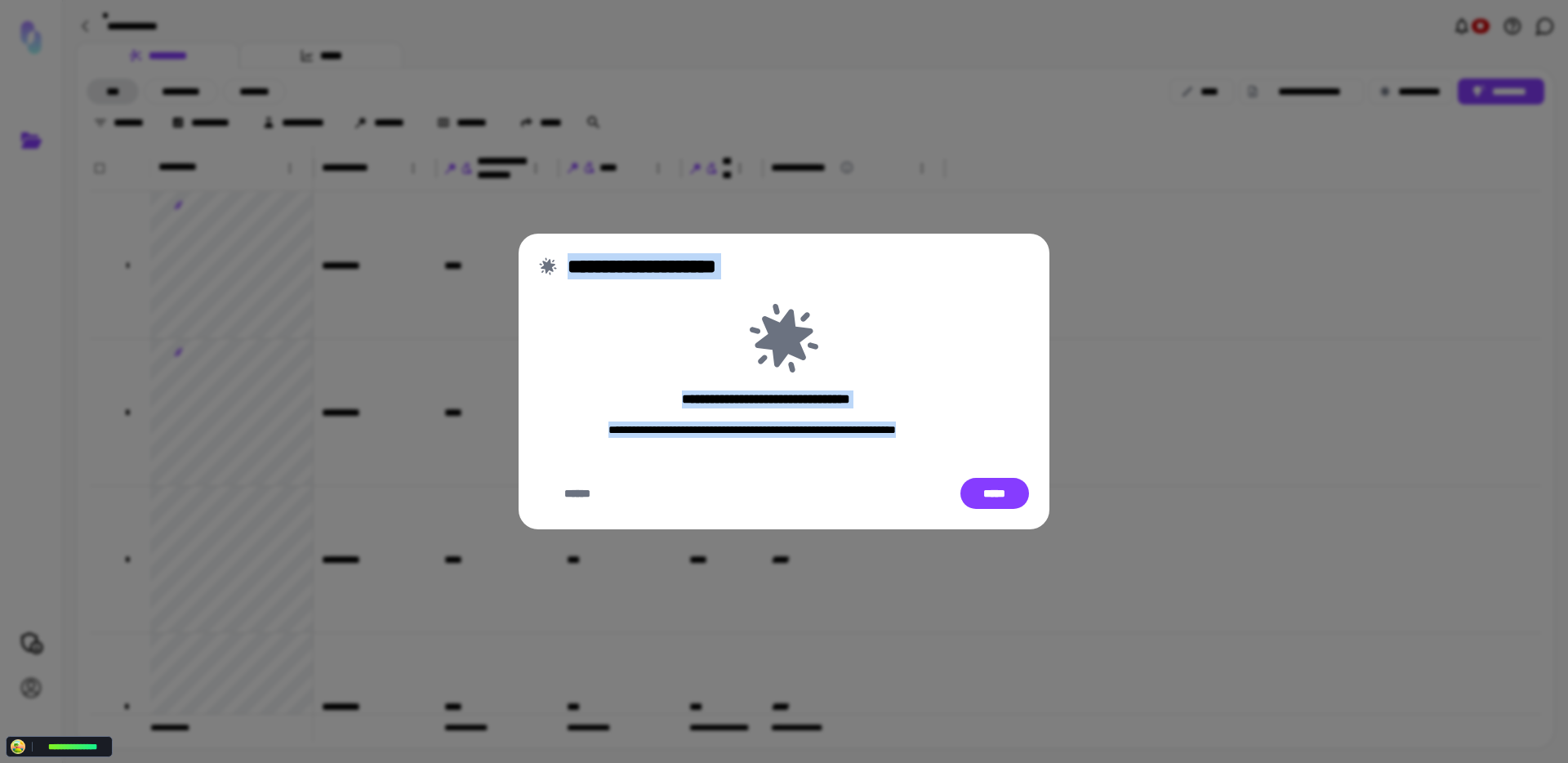drag, startPoint x: 559, startPoint y: 249, endPoint x: 1073, endPoint y: 514, distance: 578.2914 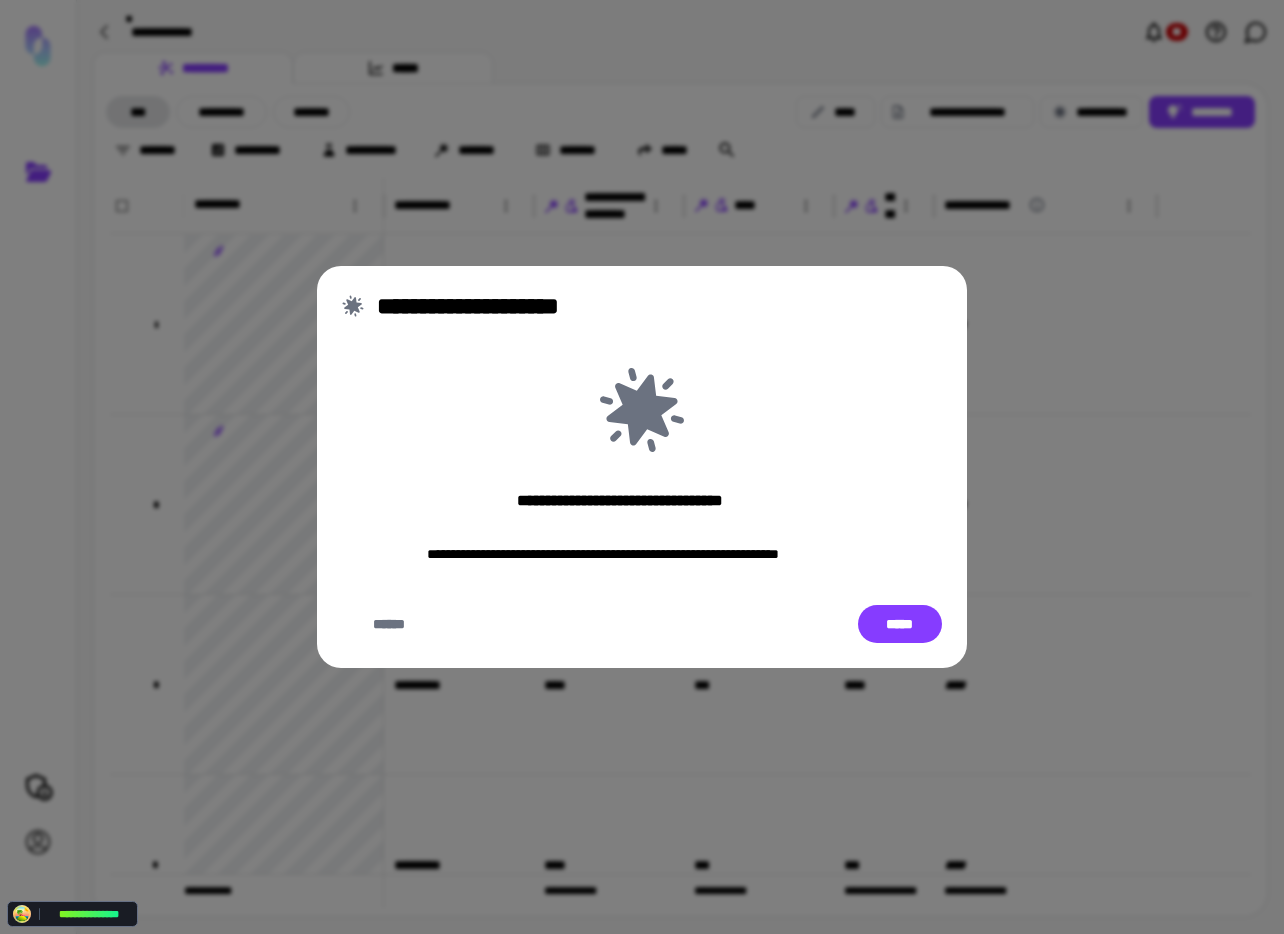 click on "**********" at bounding box center (642, 554) 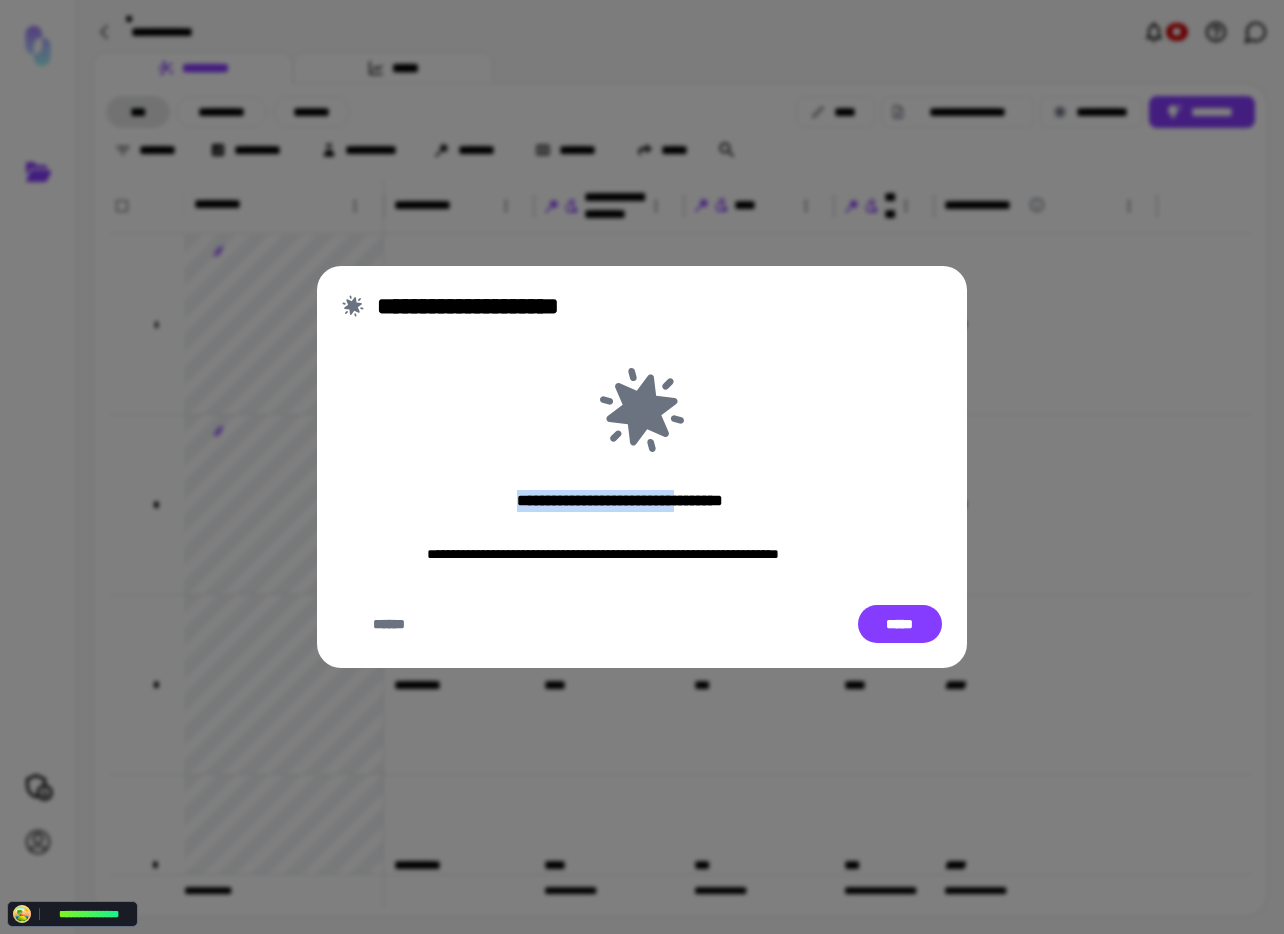 drag, startPoint x: 710, startPoint y: 495, endPoint x: 633, endPoint y: 450, distance: 89.1852 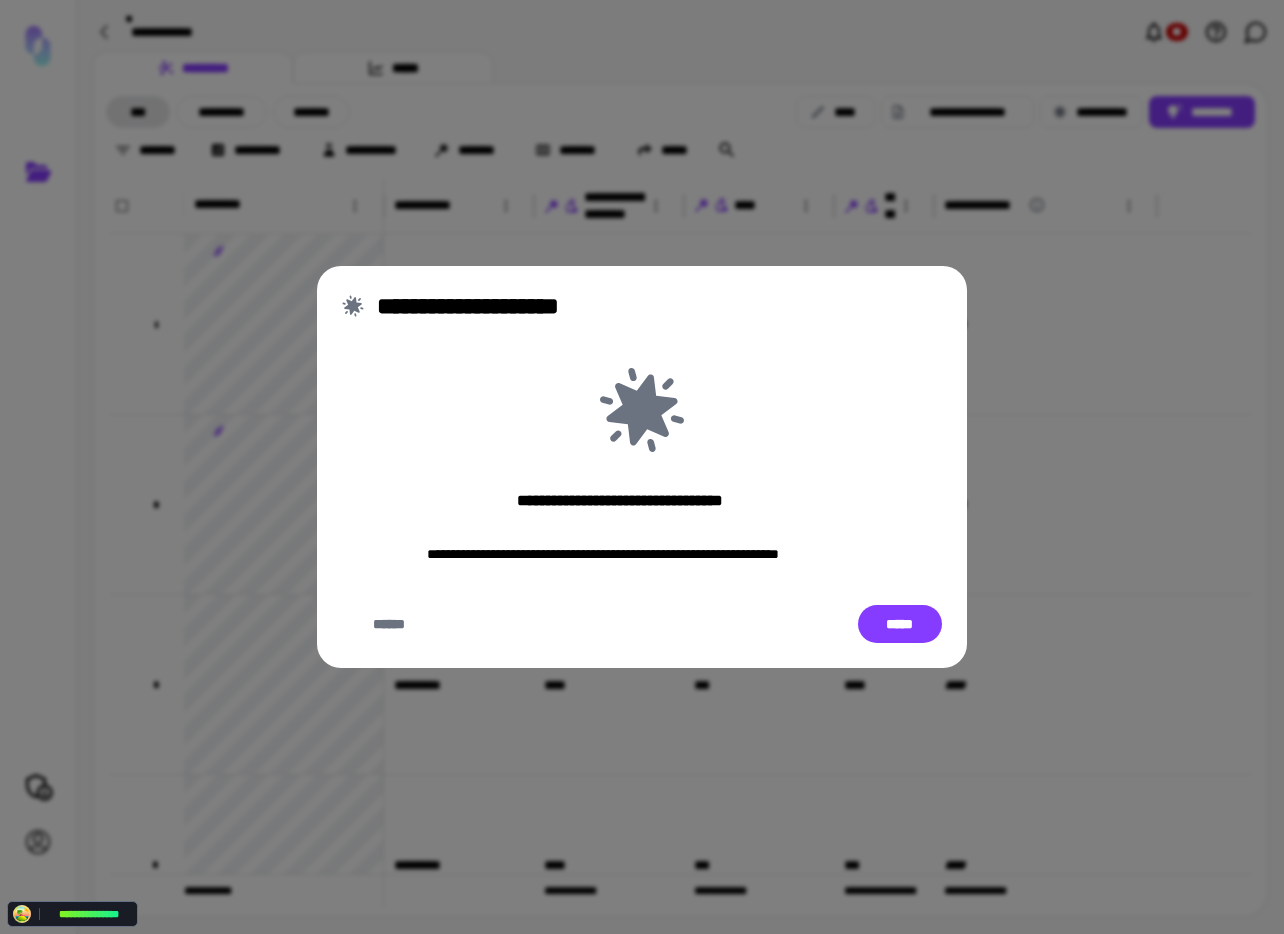 click on "**********" at bounding box center (642, 463) 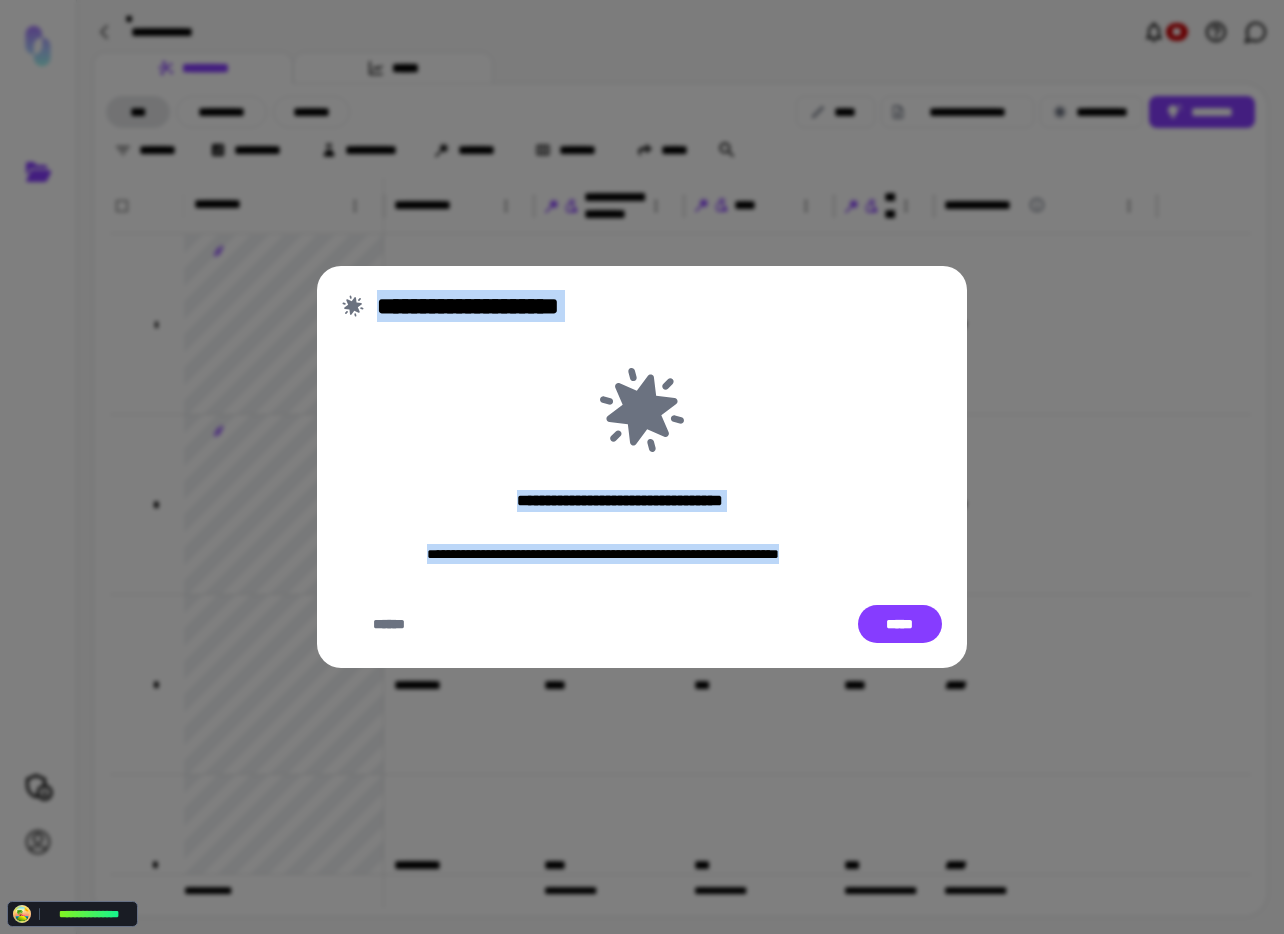 drag, startPoint x: 878, startPoint y: 555, endPoint x: 352, endPoint y: 303, distance: 583.2495 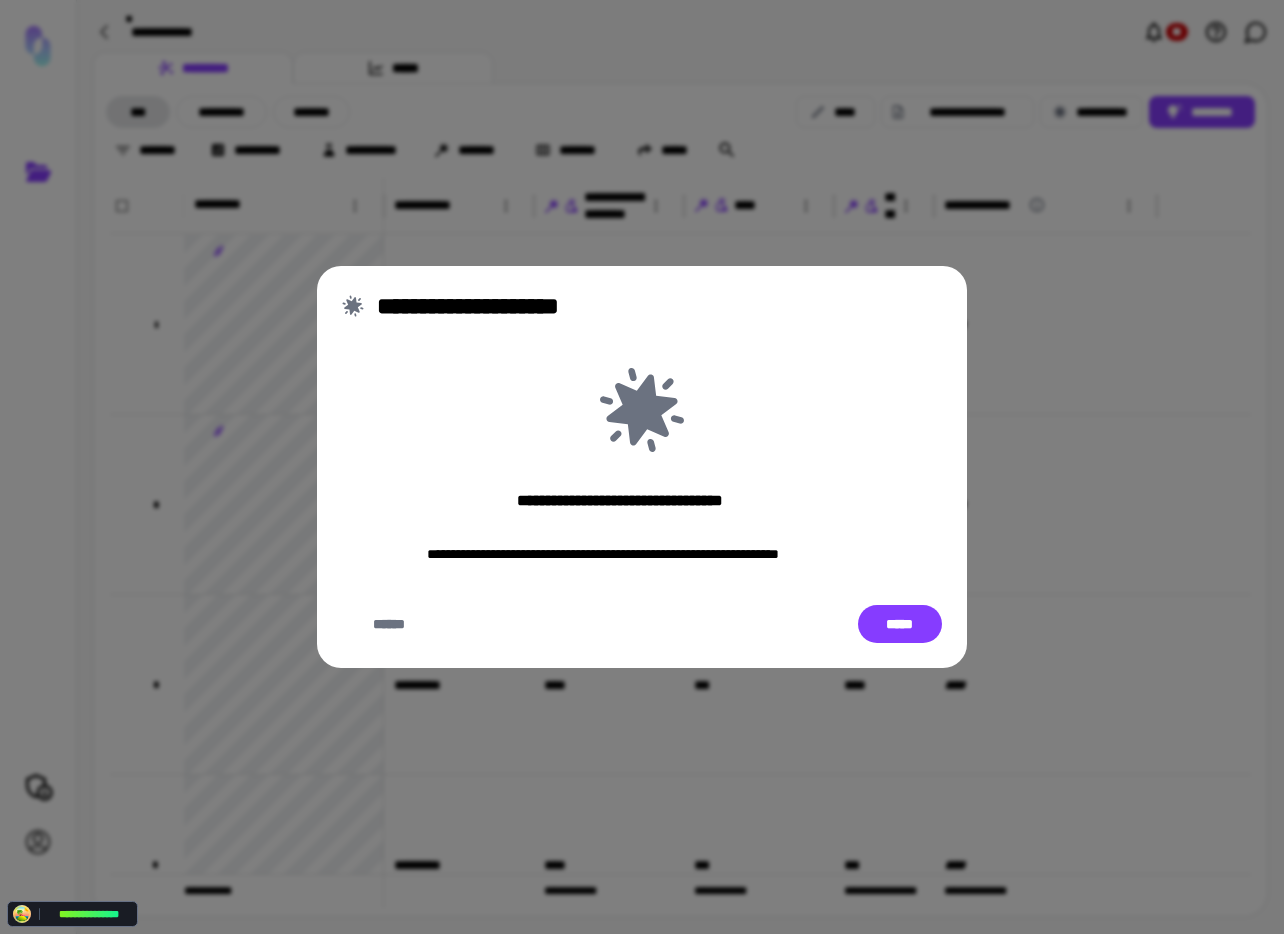 click on "**********" at bounding box center [642, 467] 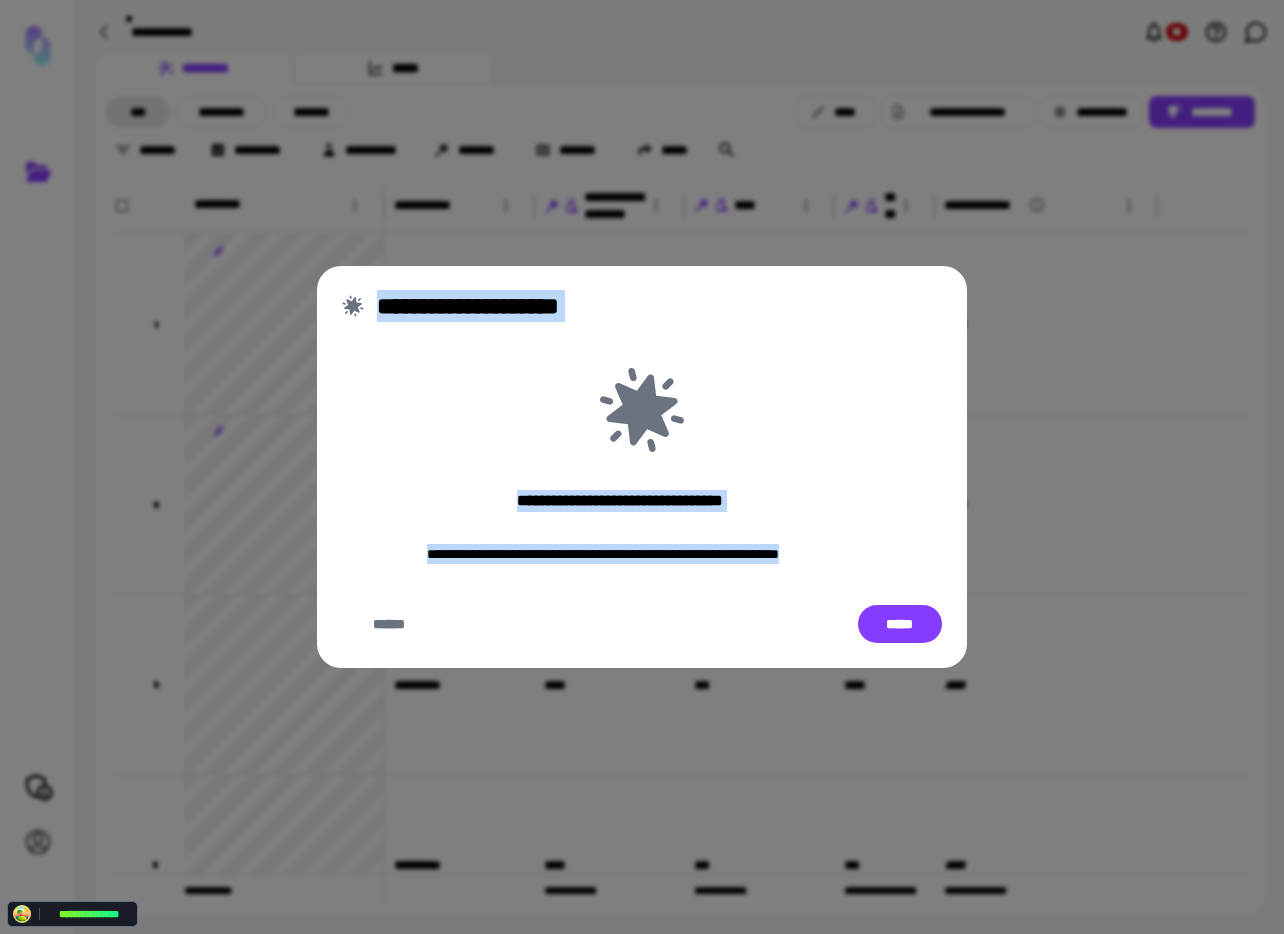 drag, startPoint x: 353, startPoint y: 282, endPoint x: 919, endPoint y: 562, distance: 631.4713 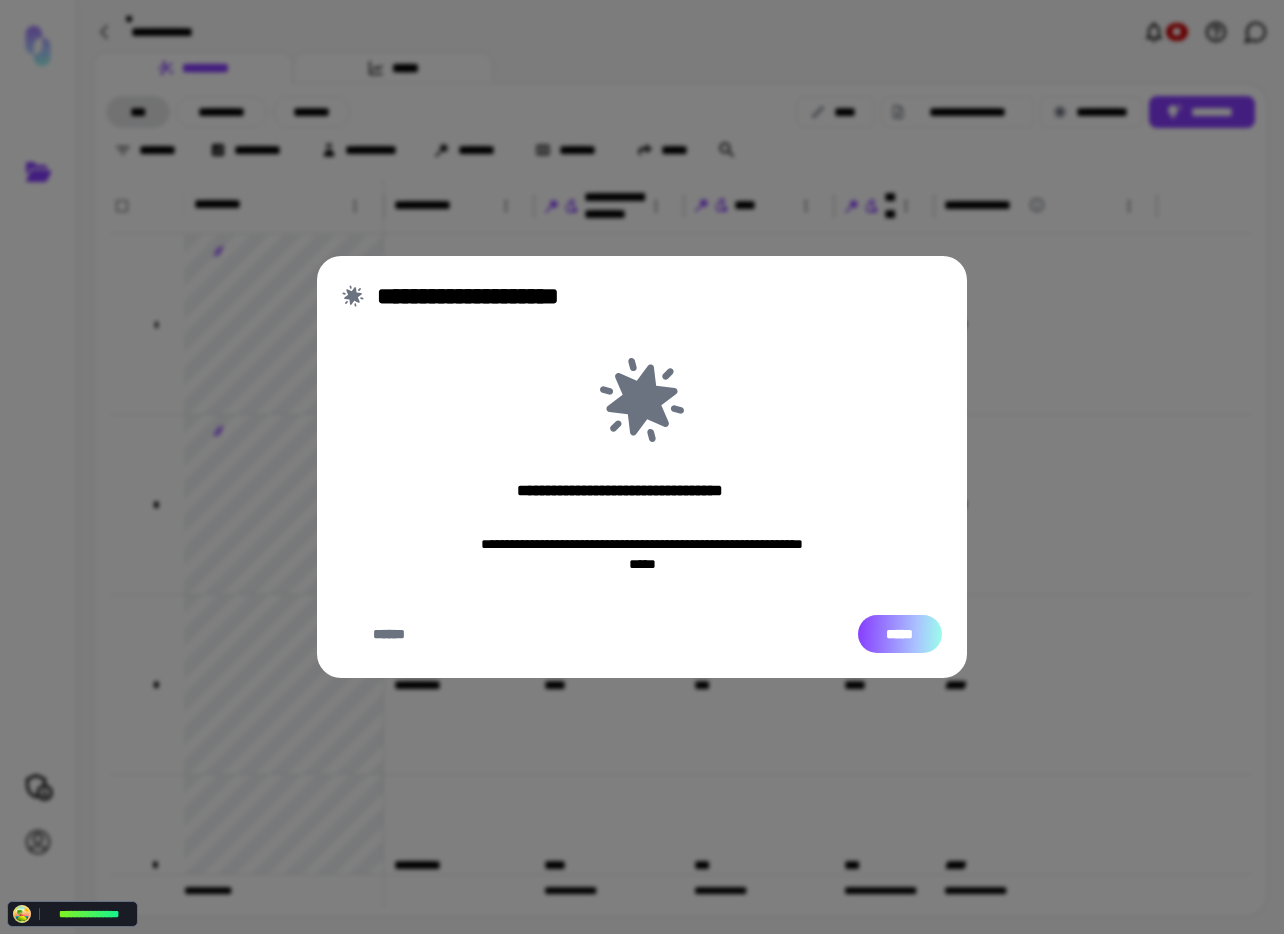 click on "*****" at bounding box center (900, 634) 